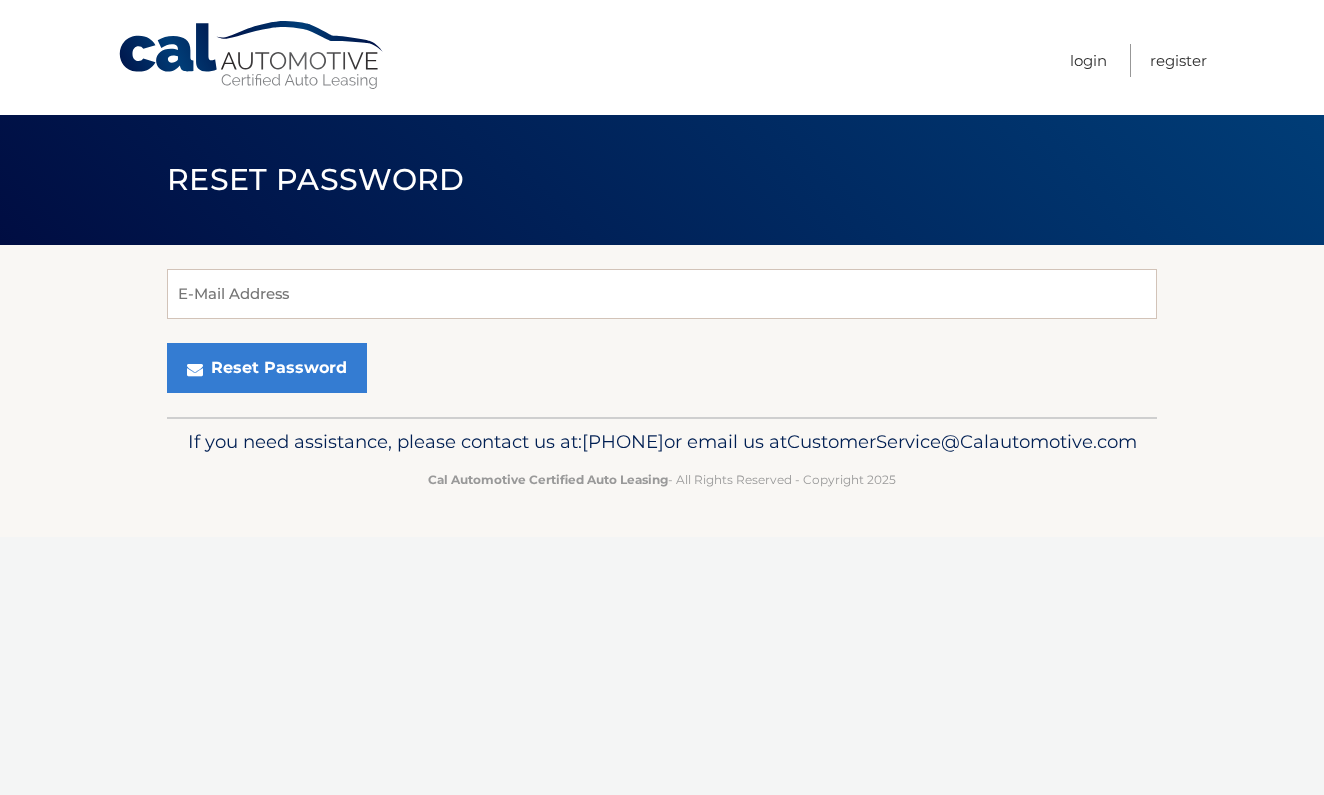 scroll, scrollTop: 0, scrollLeft: 0, axis: both 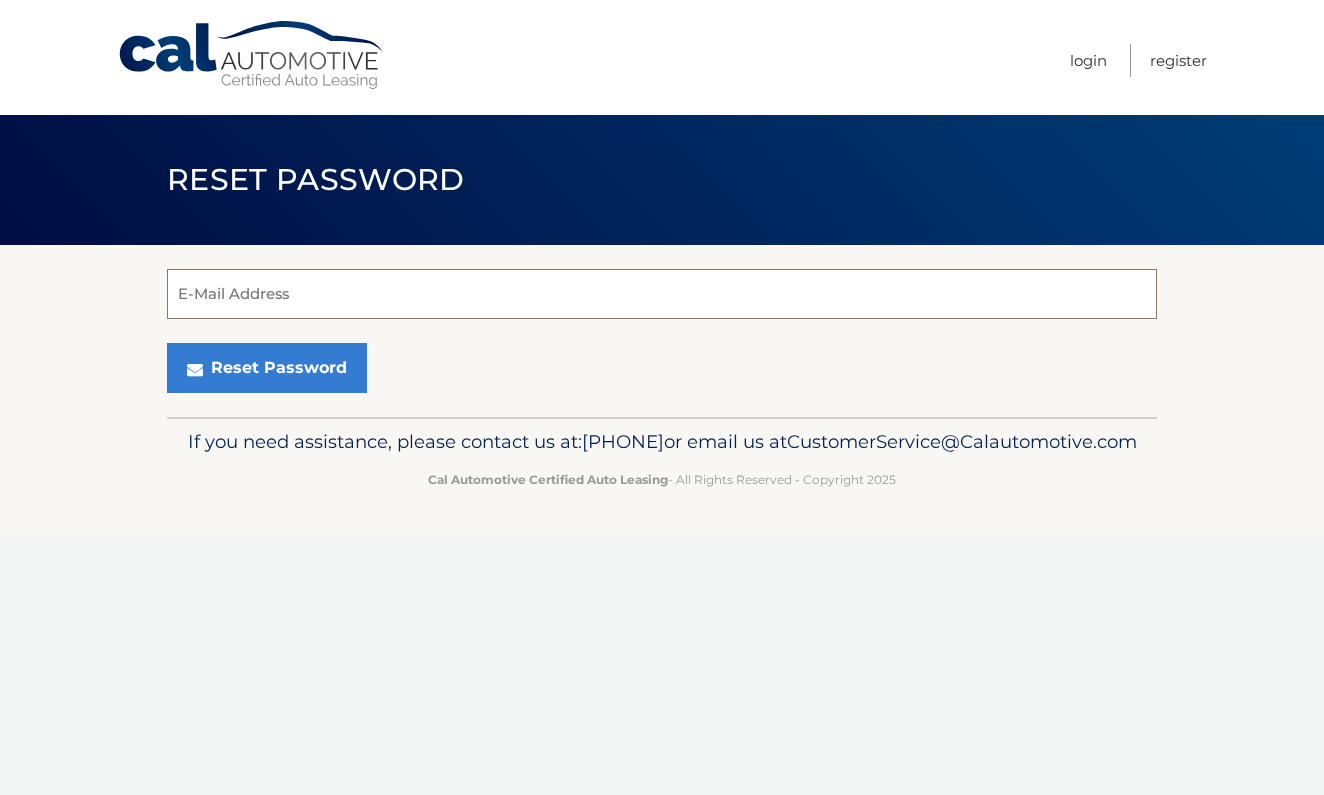 click on "E-Mail Address" at bounding box center [662, 294] 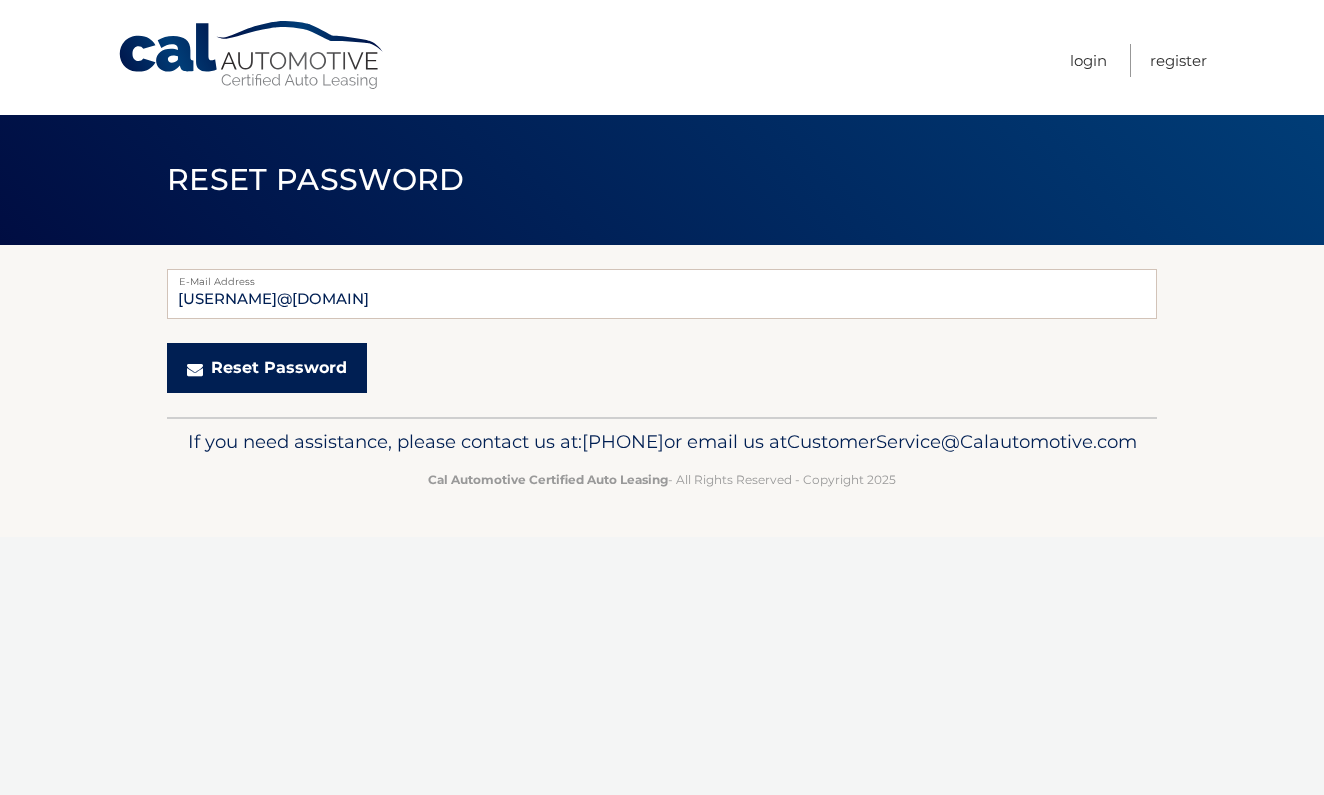 click on "Reset Password" at bounding box center (267, 368) 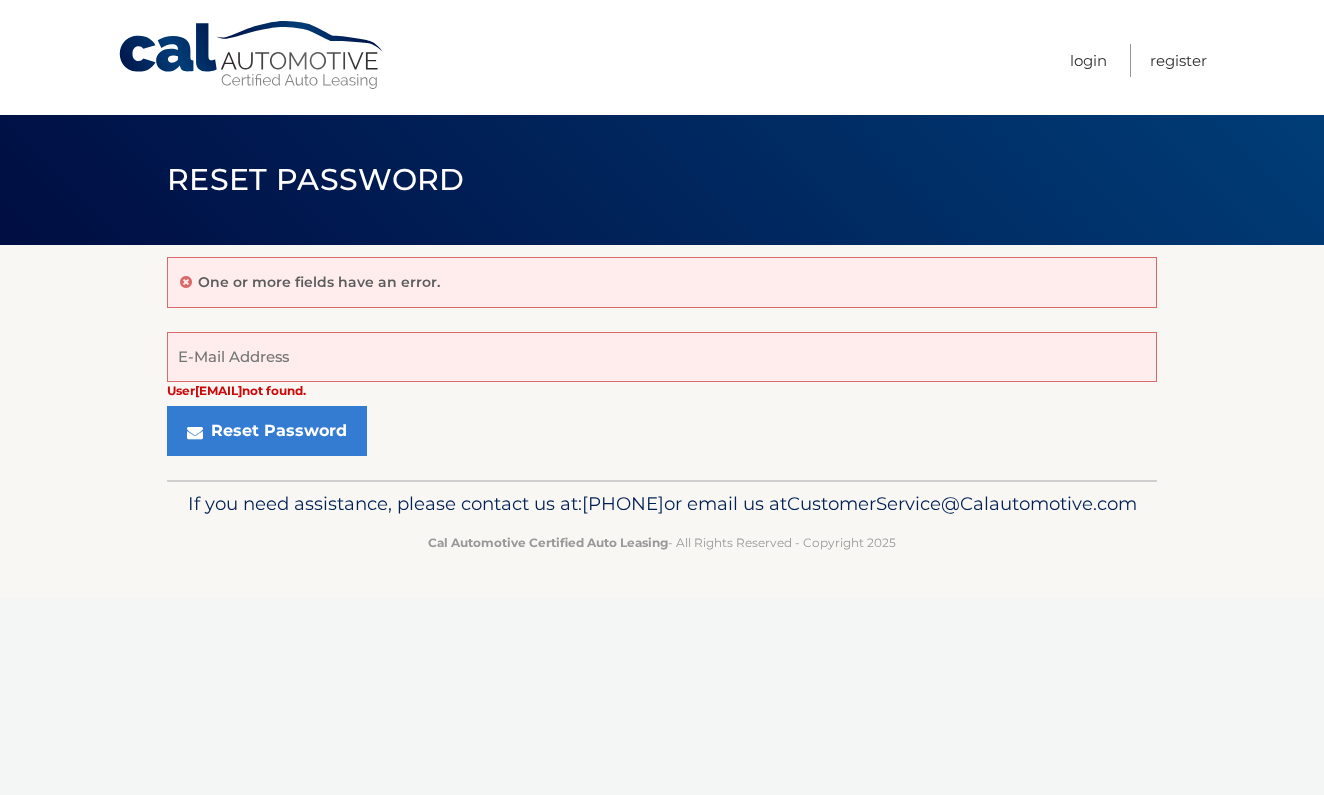 scroll, scrollTop: 0, scrollLeft: 0, axis: both 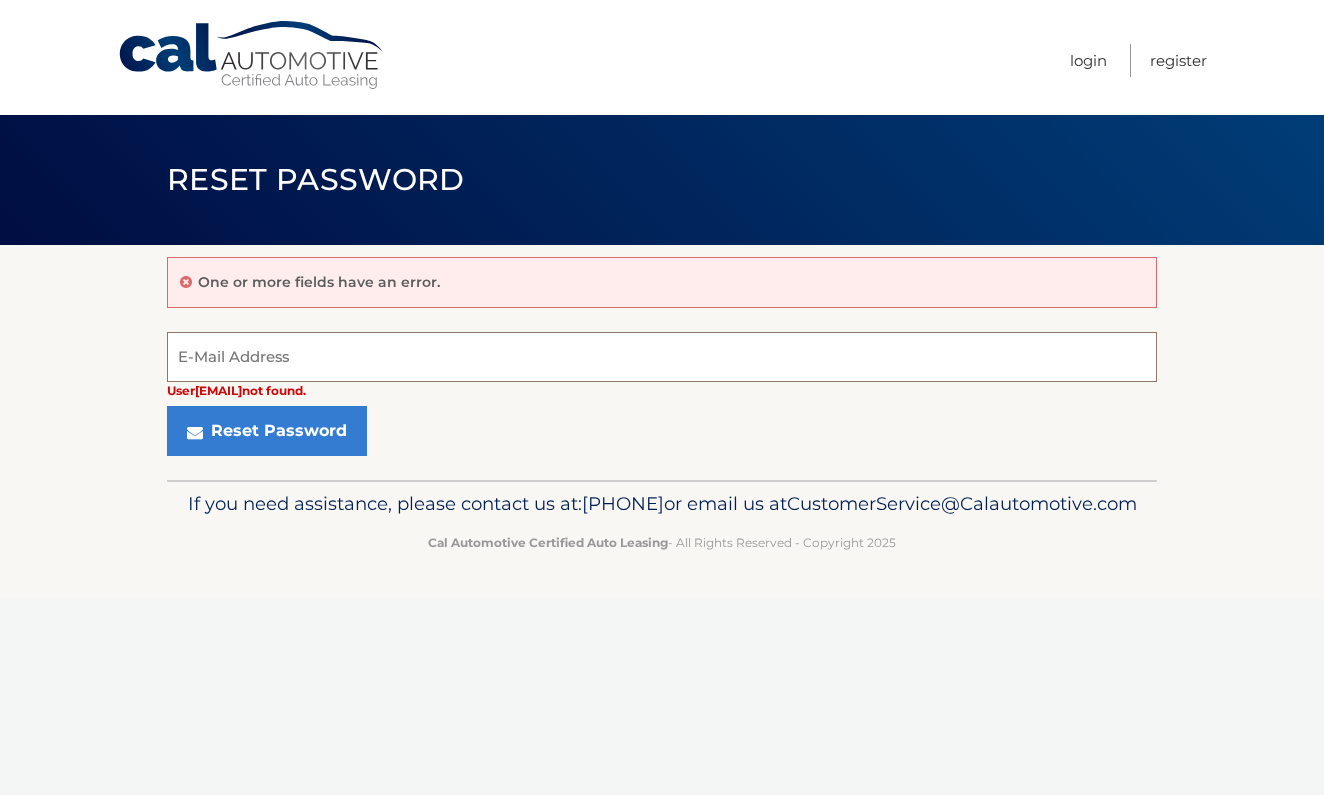 click on "E-Mail Address" at bounding box center [662, 357] 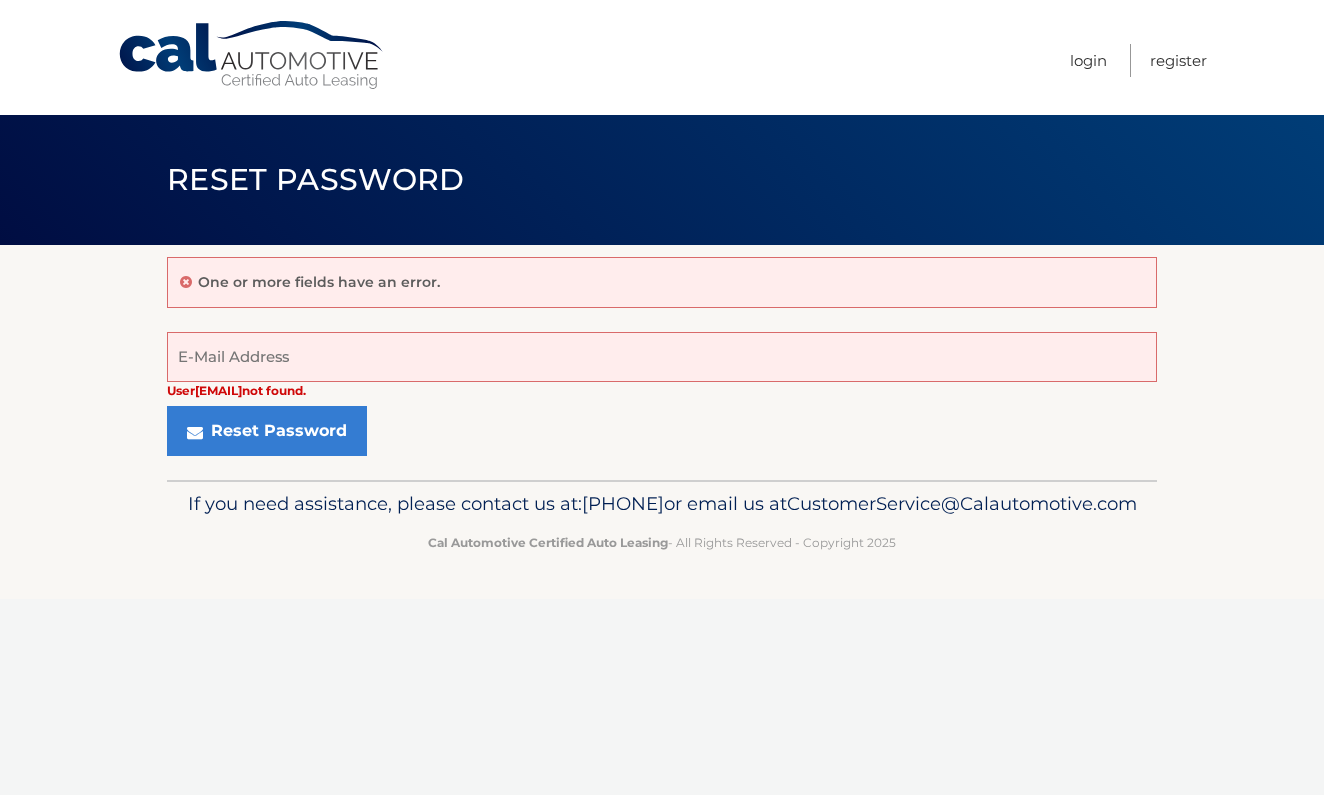 click on "Reset Password" at bounding box center (662, 431) 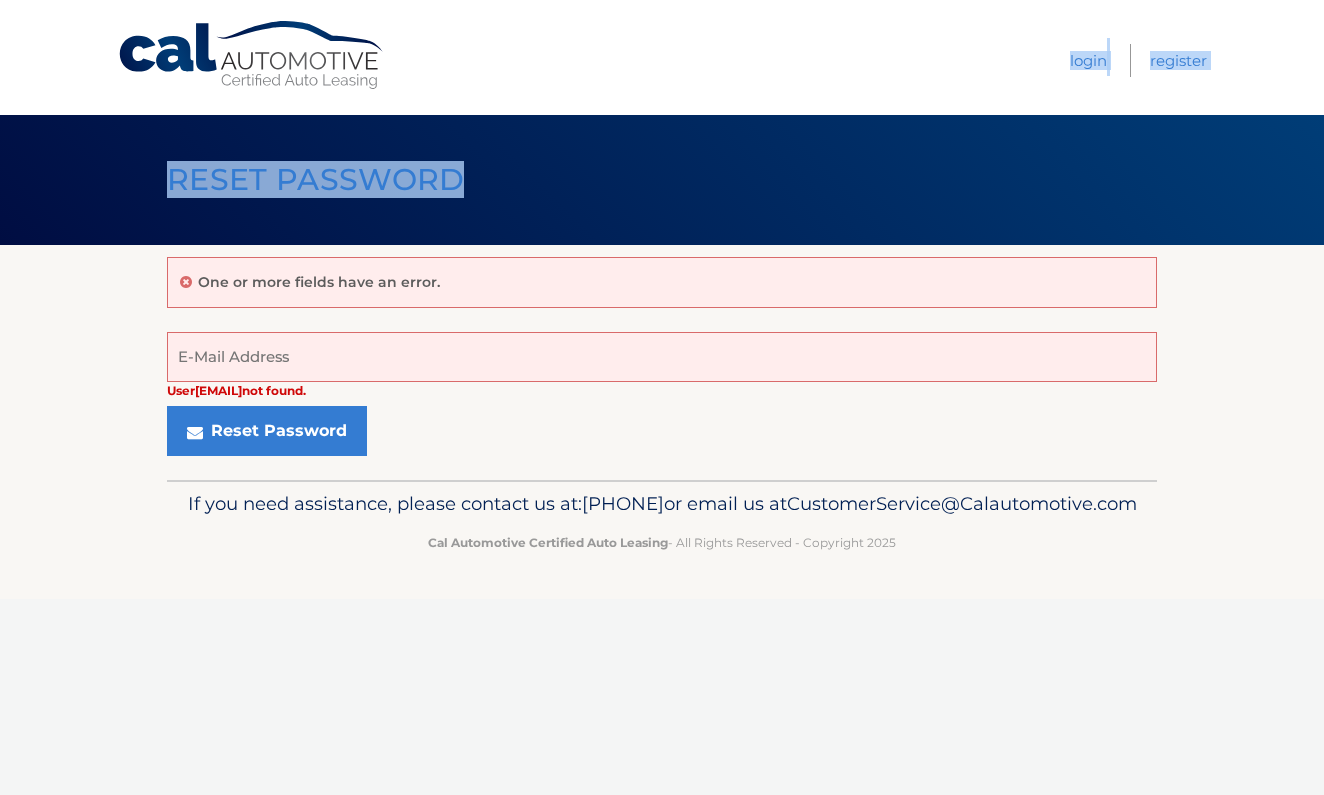 click on "Cal Automotive
Menu
Login
Register
Reset Password
×" at bounding box center (662, 397) 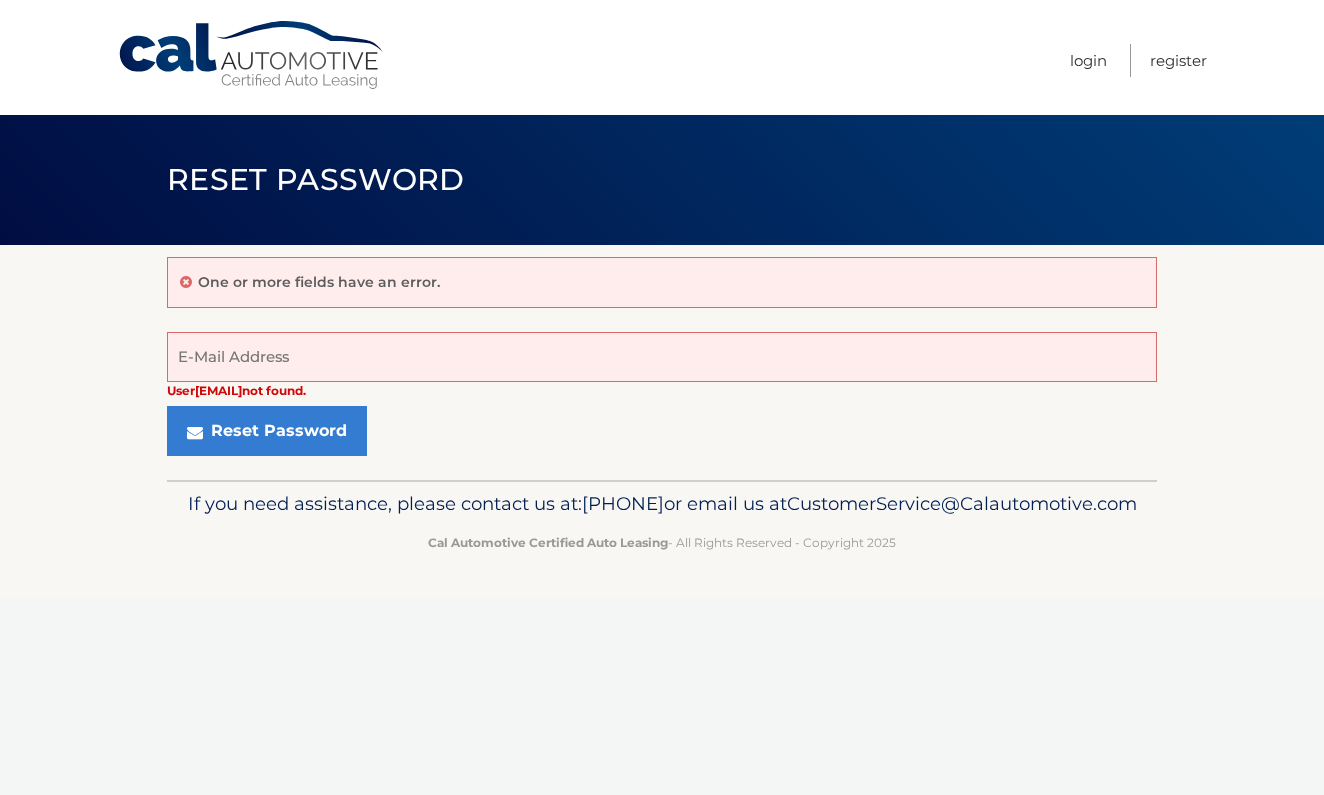 click on "If you need assistance, please contact us at:  609-807-3200  or email us at  CustomerService@Calautomotive.com
Cal Automotive Certified Auto Leasing  - All Rights Reserved - Copyright
2025" at bounding box center [662, 520] 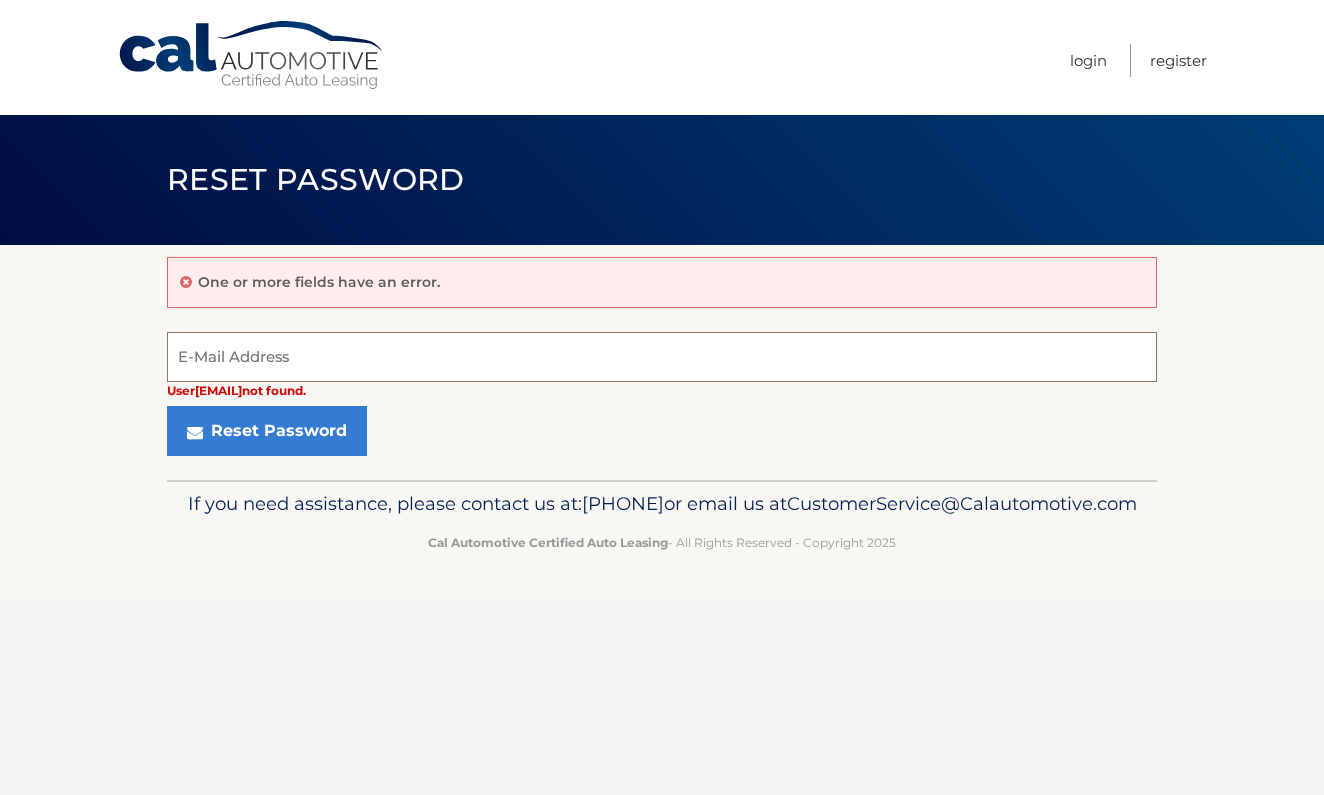 click on "E-Mail Address" at bounding box center (662, 357) 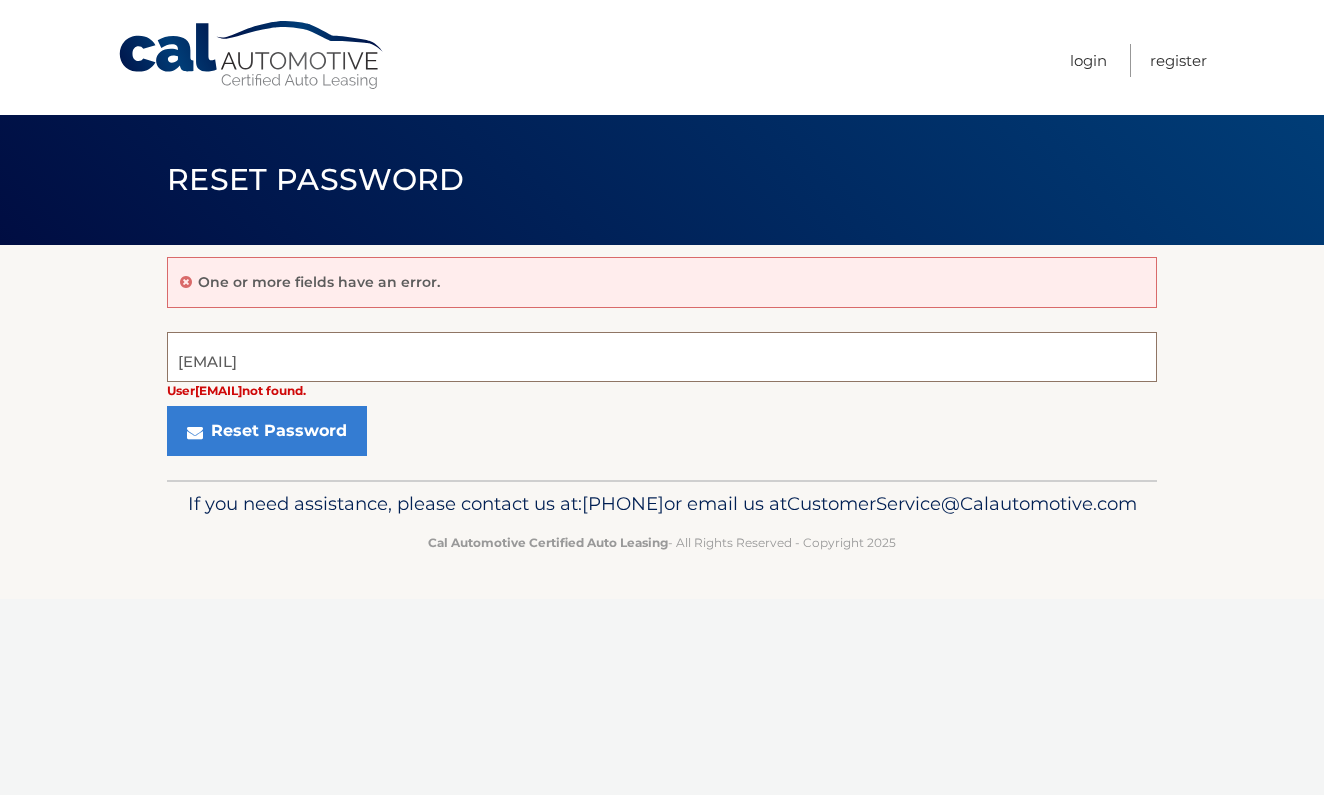 type on "josejguerrero1964@gmail.com" 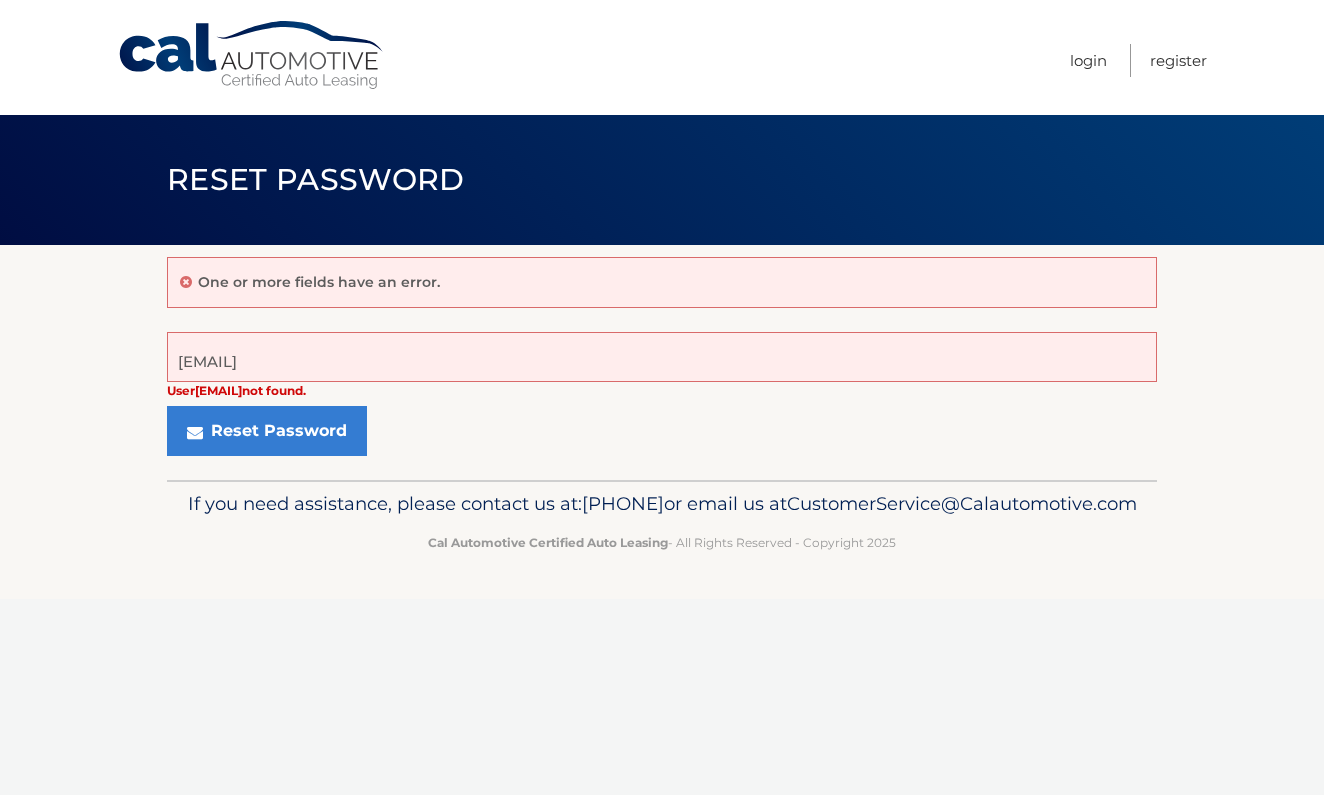 click on "One or more fields have an error.
josejguerrero1964@gmail.com
User  josejguerrero1964@gmail.com  not found.
E-Mail Address
Reset Password" at bounding box center [662, 362] 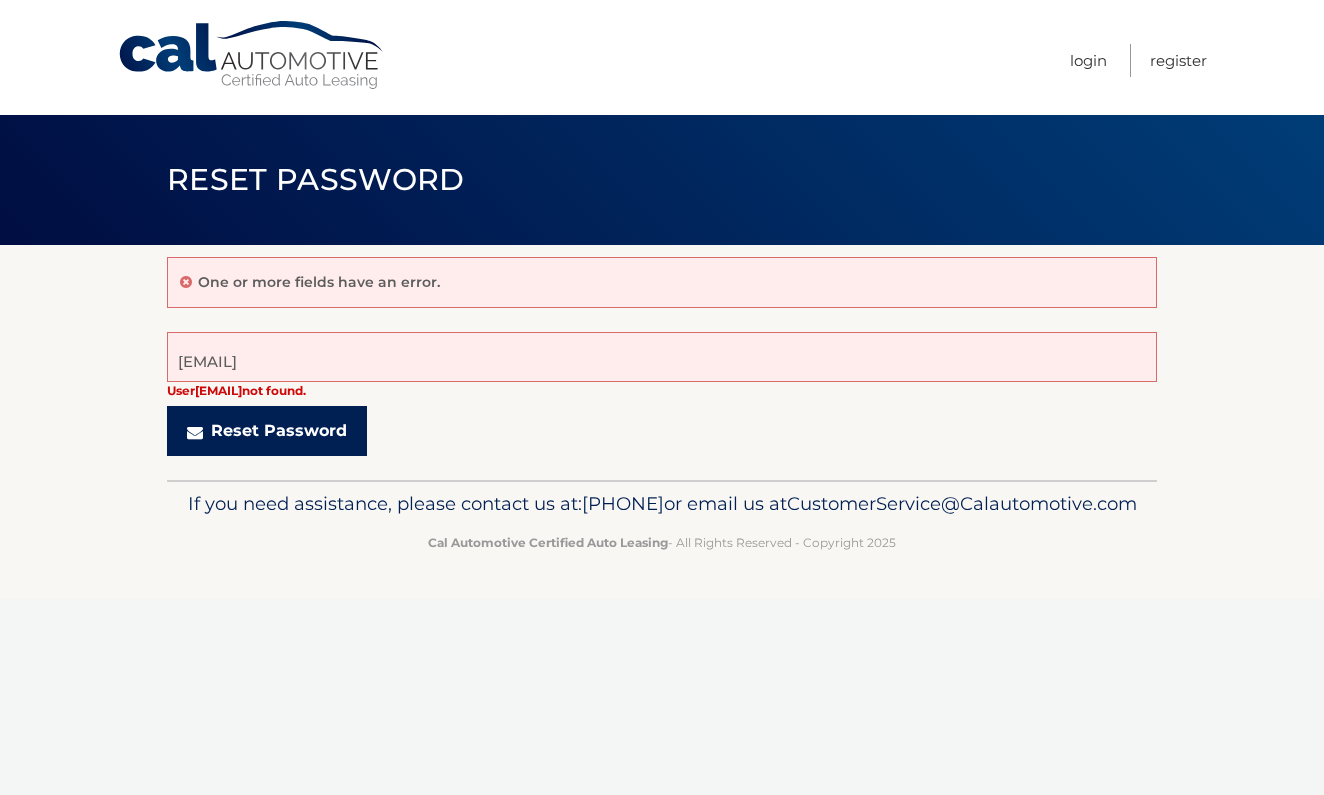 click on "Reset Password" at bounding box center [267, 431] 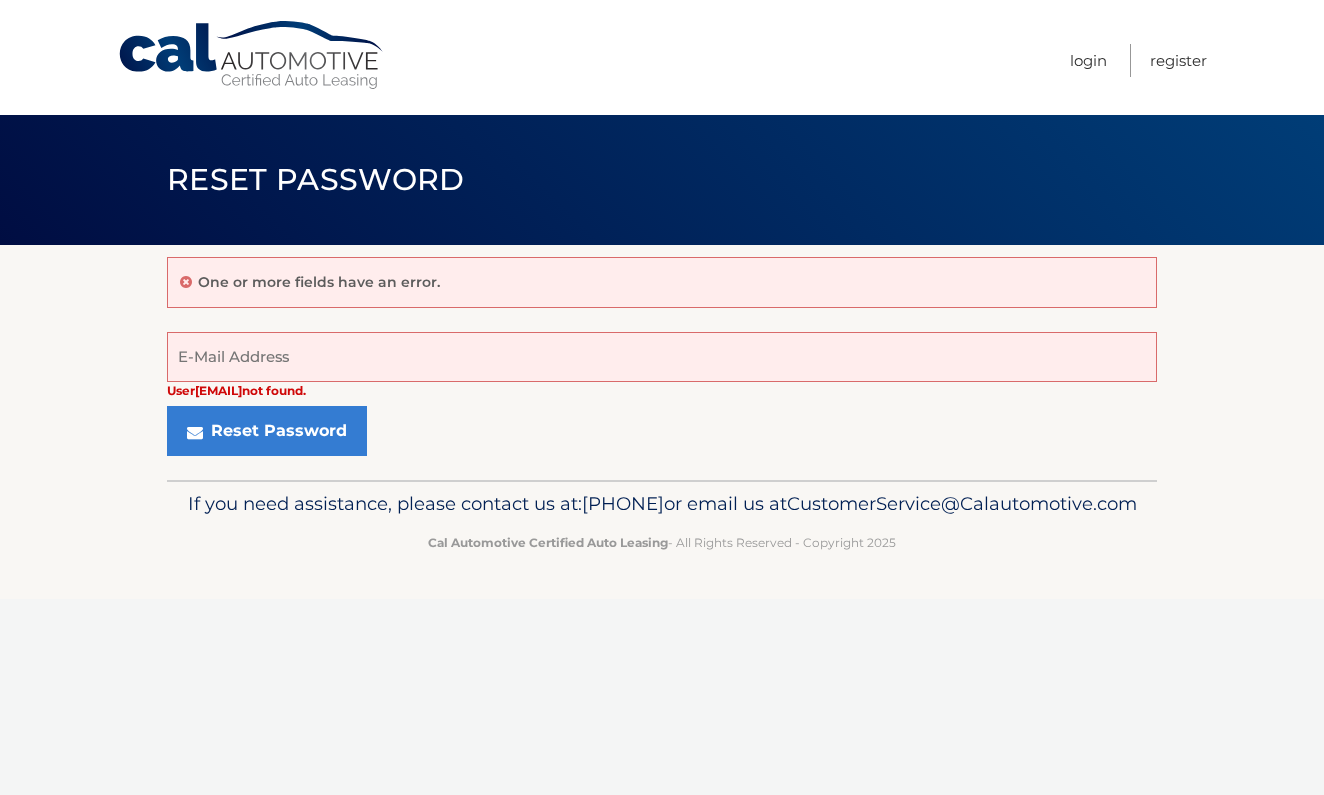 scroll, scrollTop: 0, scrollLeft: 0, axis: both 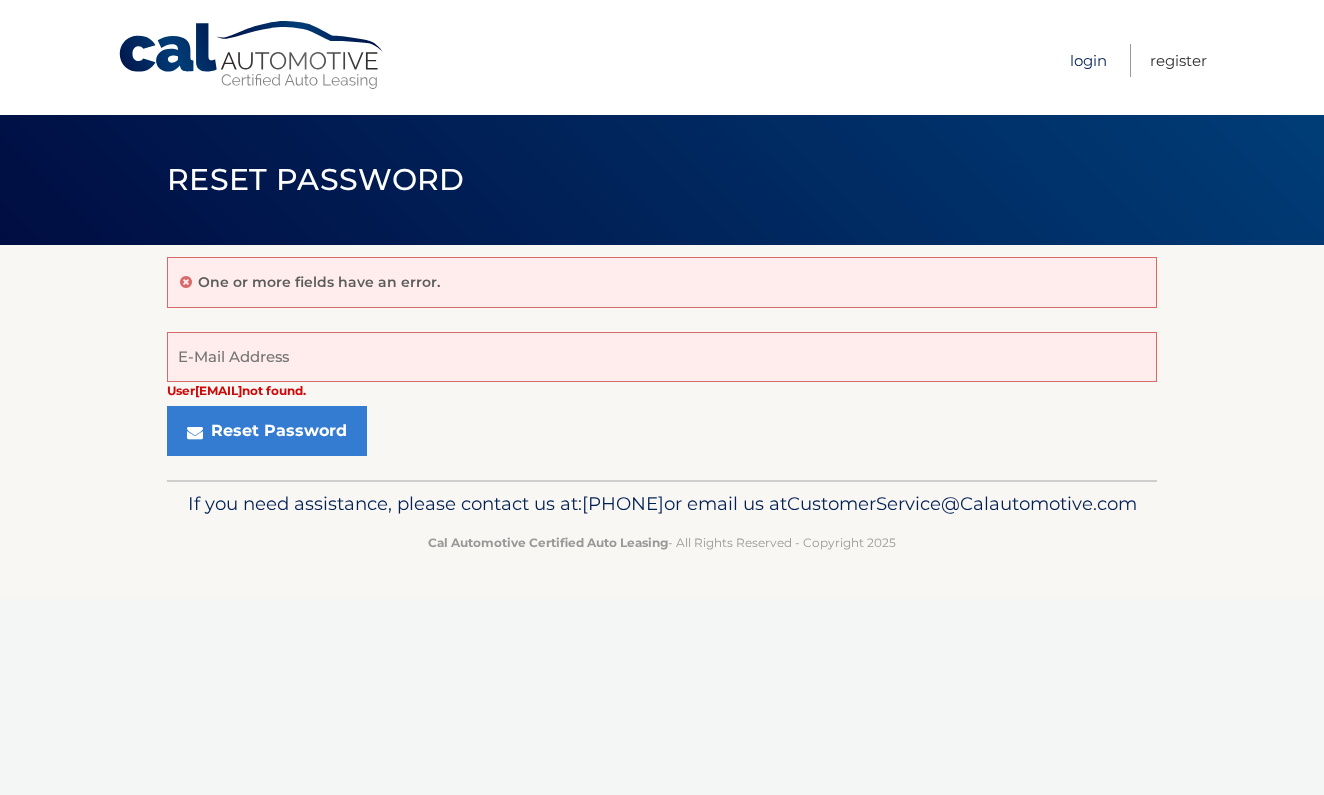 click on "Login" at bounding box center [1088, 60] 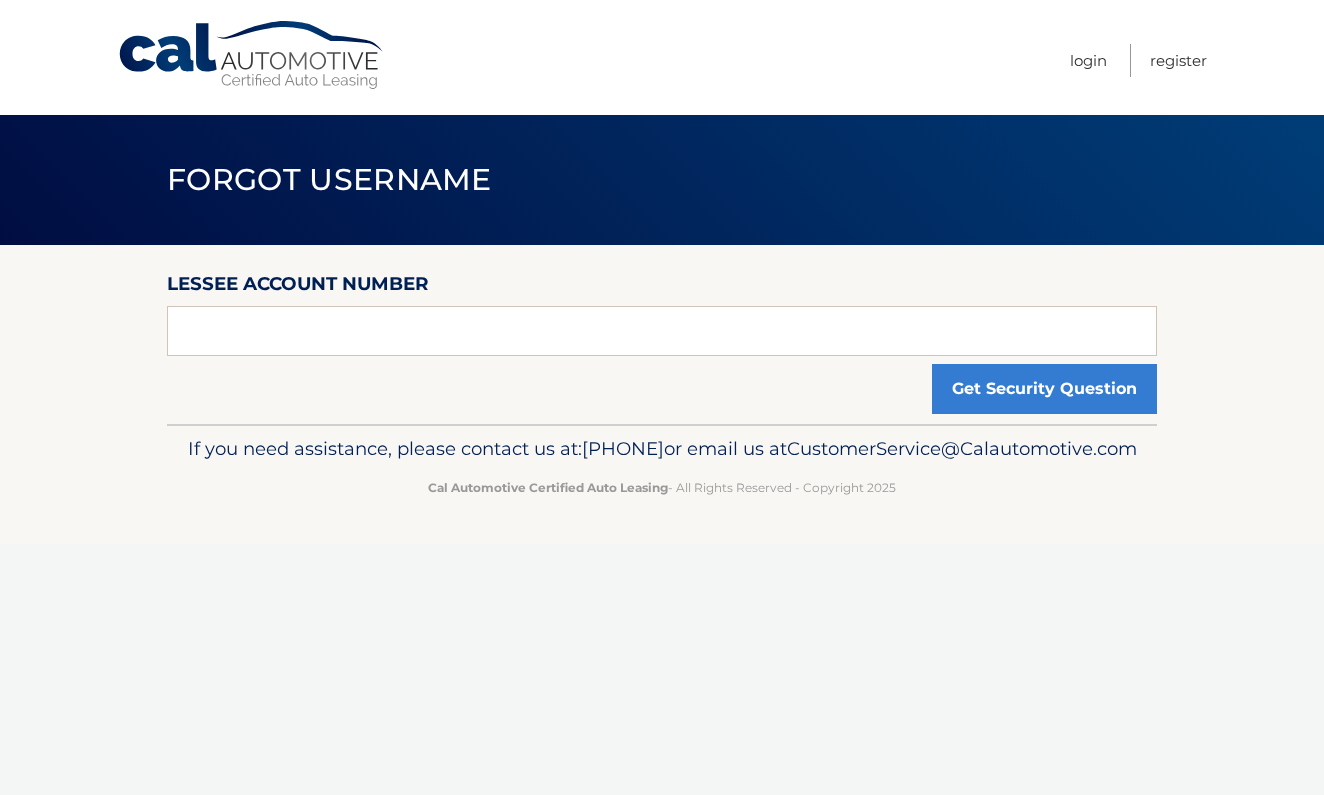 scroll, scrollTop: 0, scrollLeft: 0, axis: both 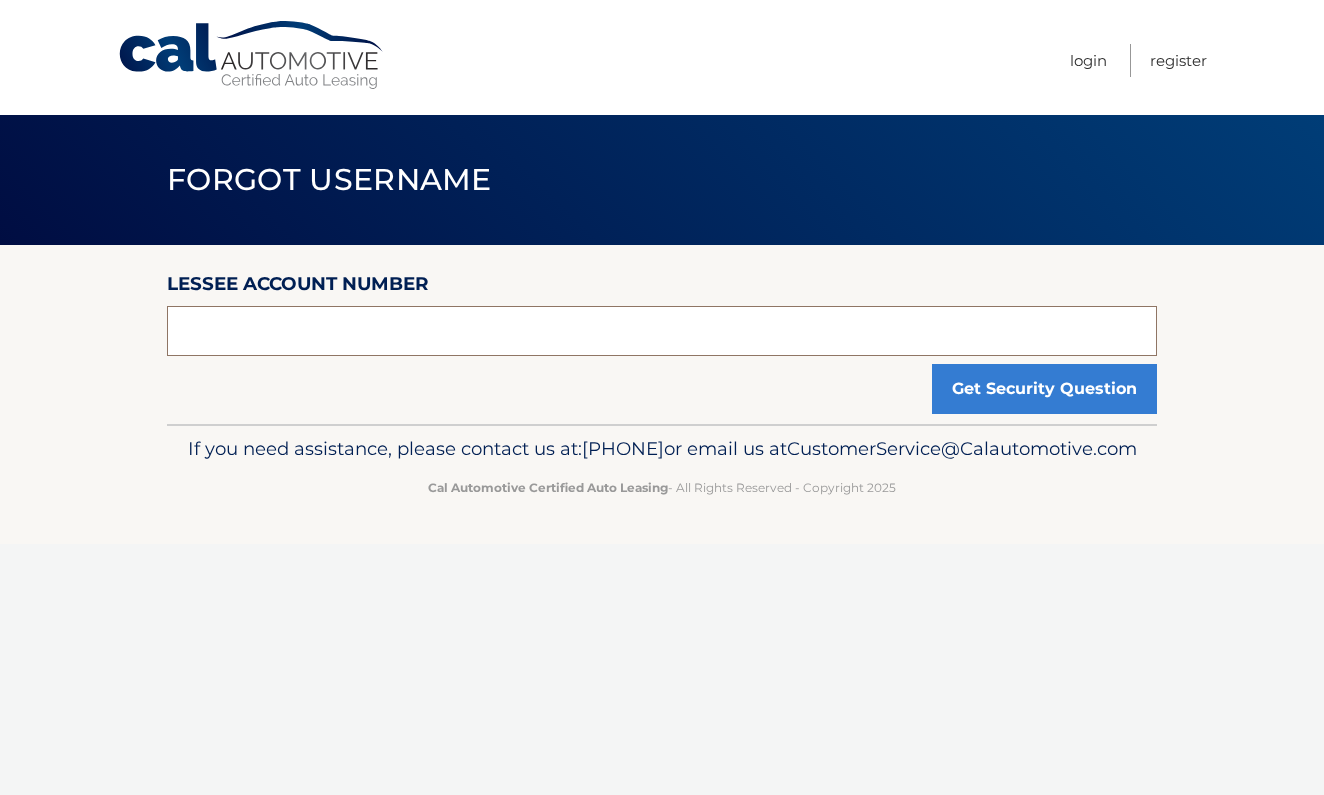 click at bounding box center [662, 331] 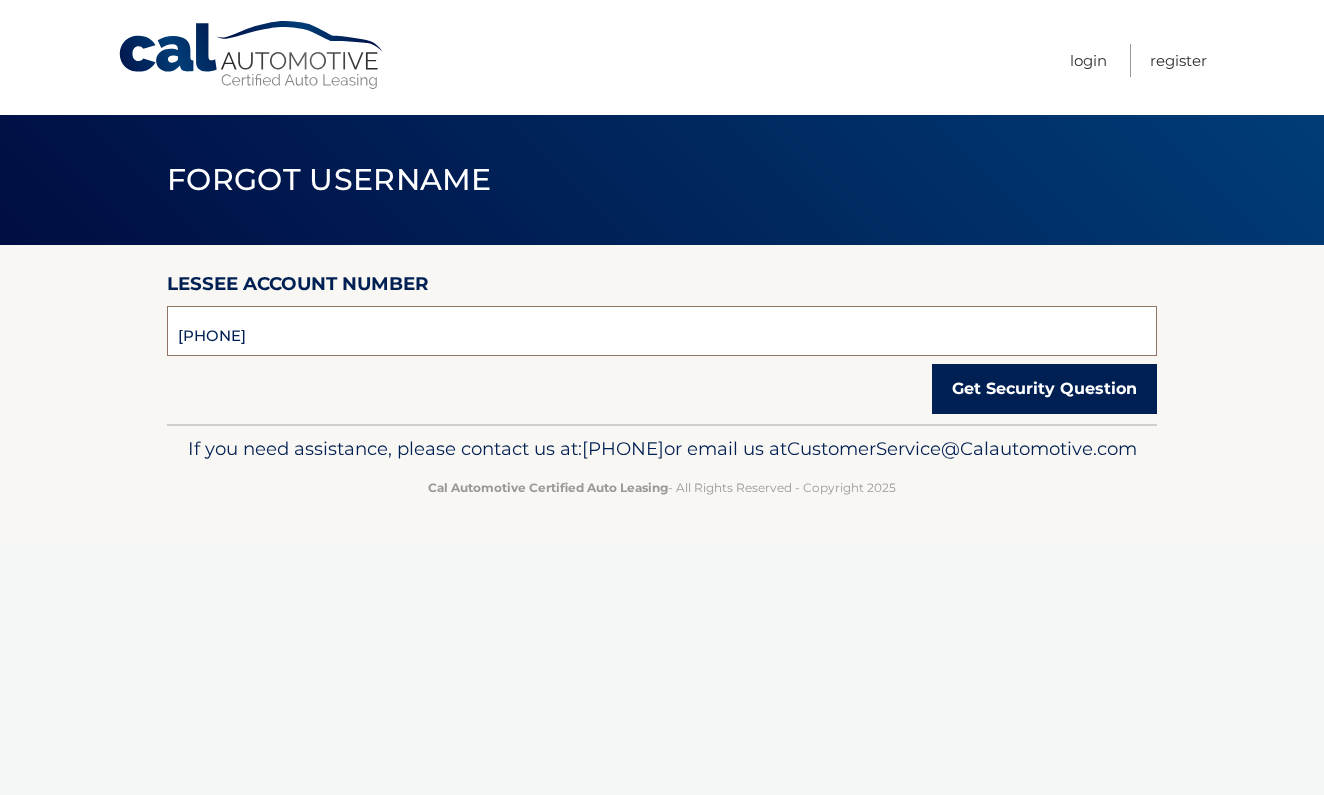type on "[PHONE]" 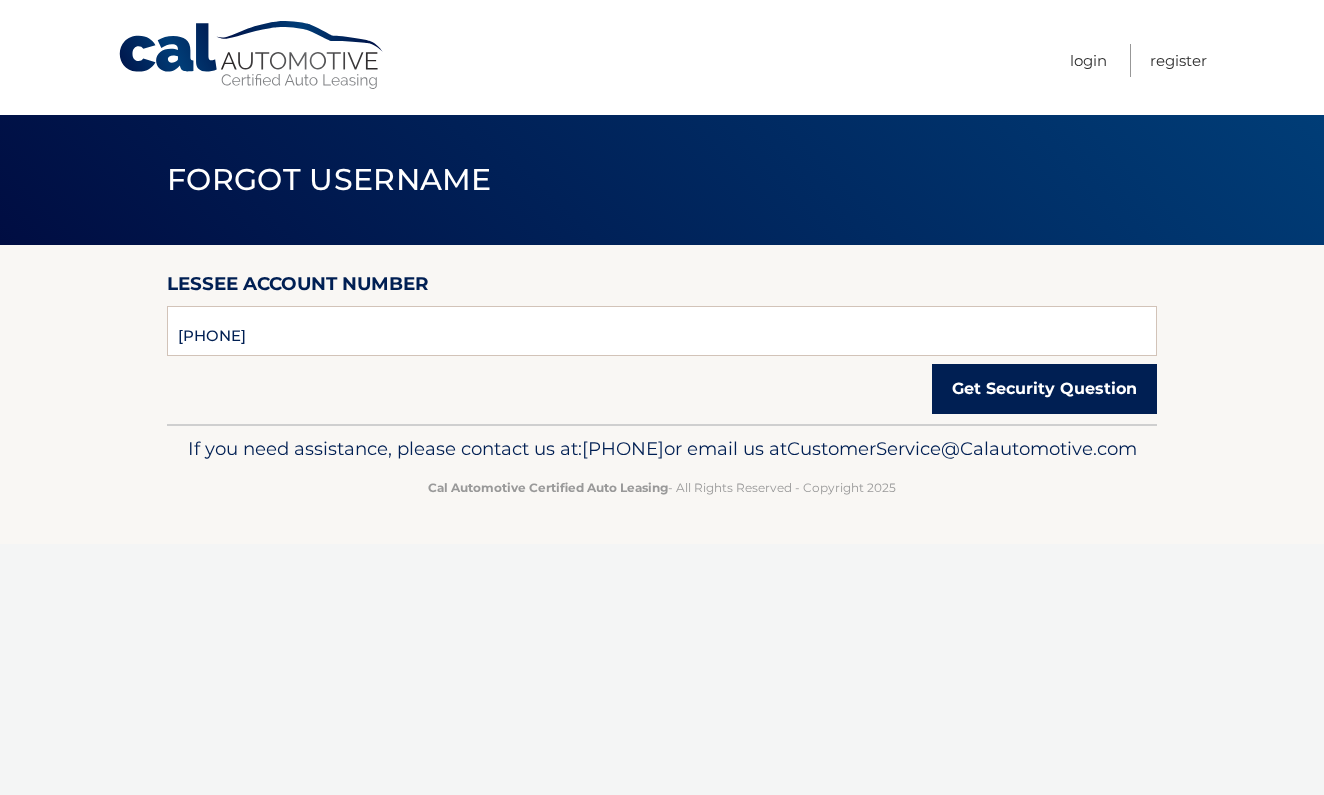 click on "Get Security Question" at bounding box center (1044, 389) 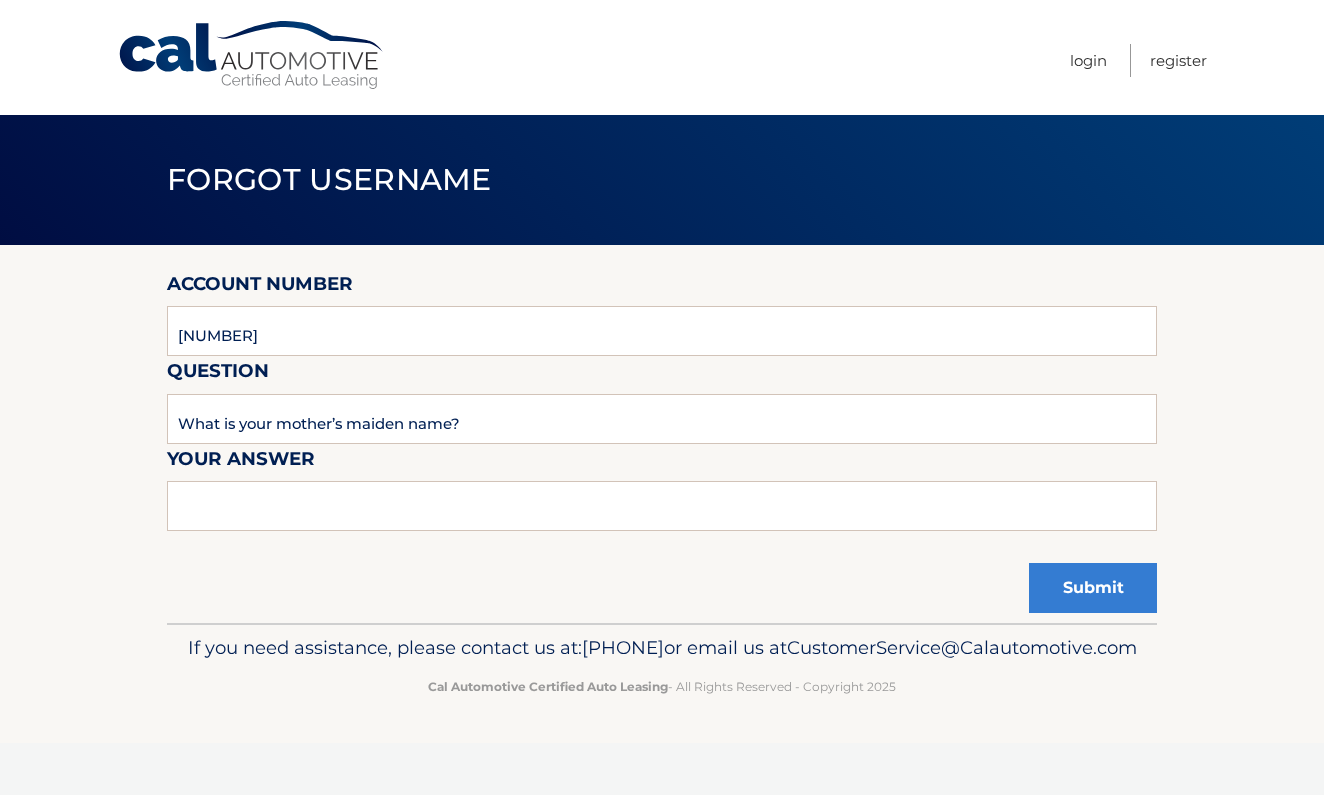 scroll, scrollTop: 0, scrollLeft: 0, axis: both 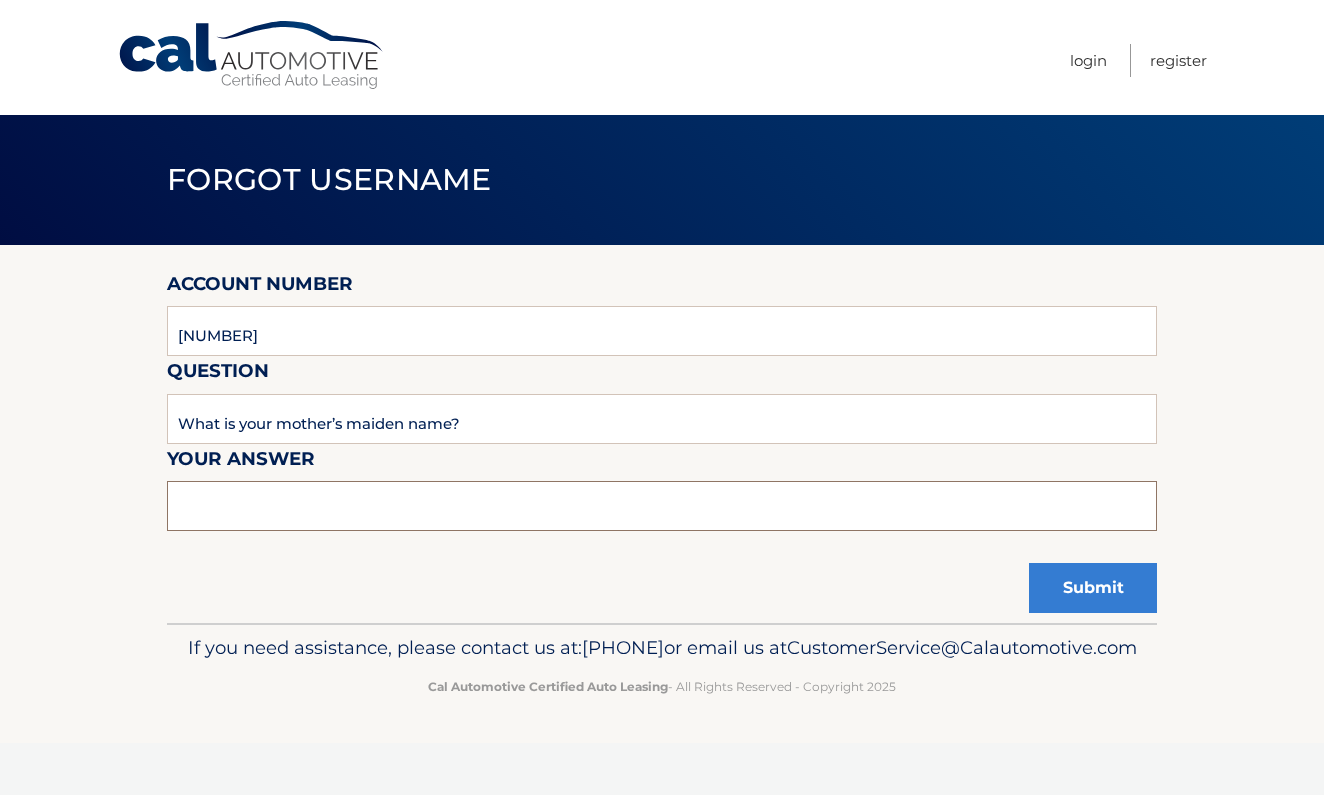 click at bounding box center (662, 506) 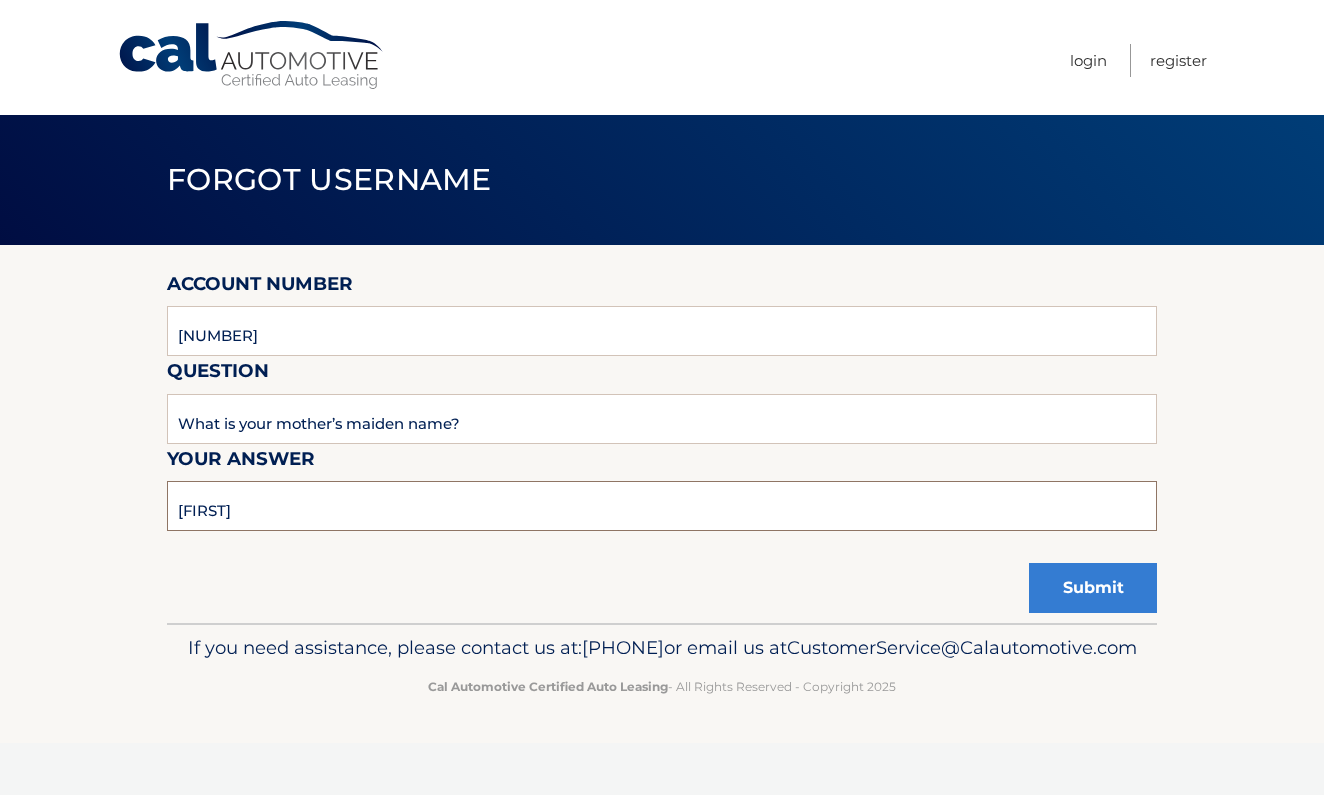 type on "[FIRST]" 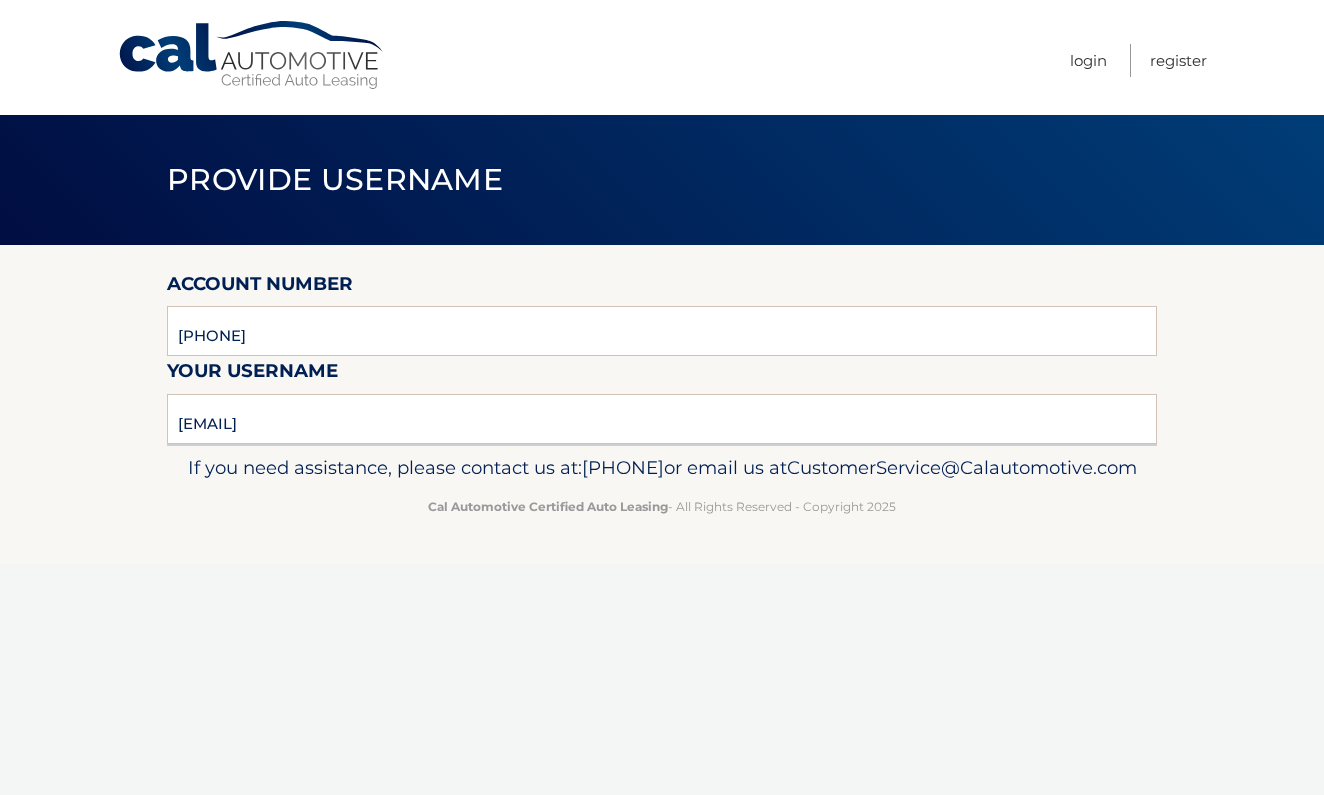 scroll, scrollTop: 0, scrollLeft: 0, axis: both 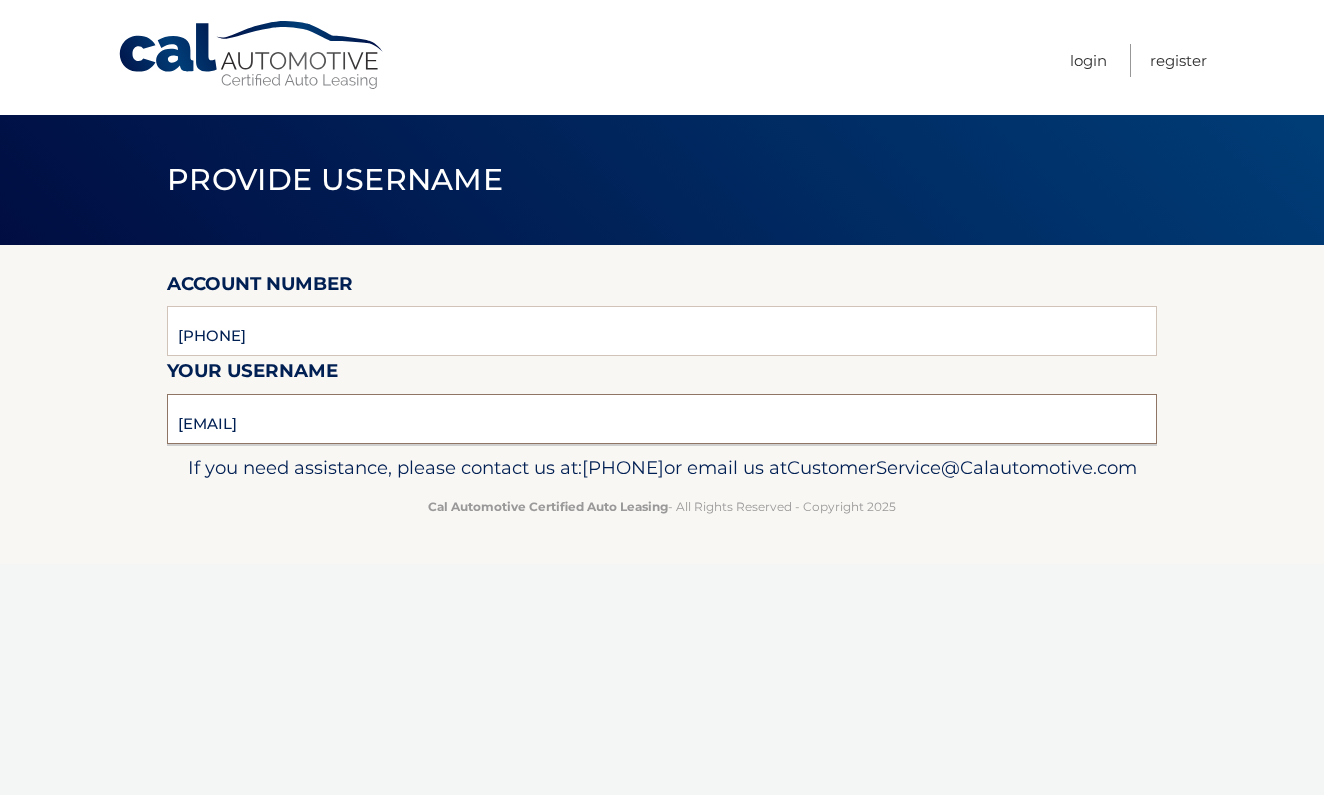 click on "[EMAIL]" at bounding box center (662, 419) 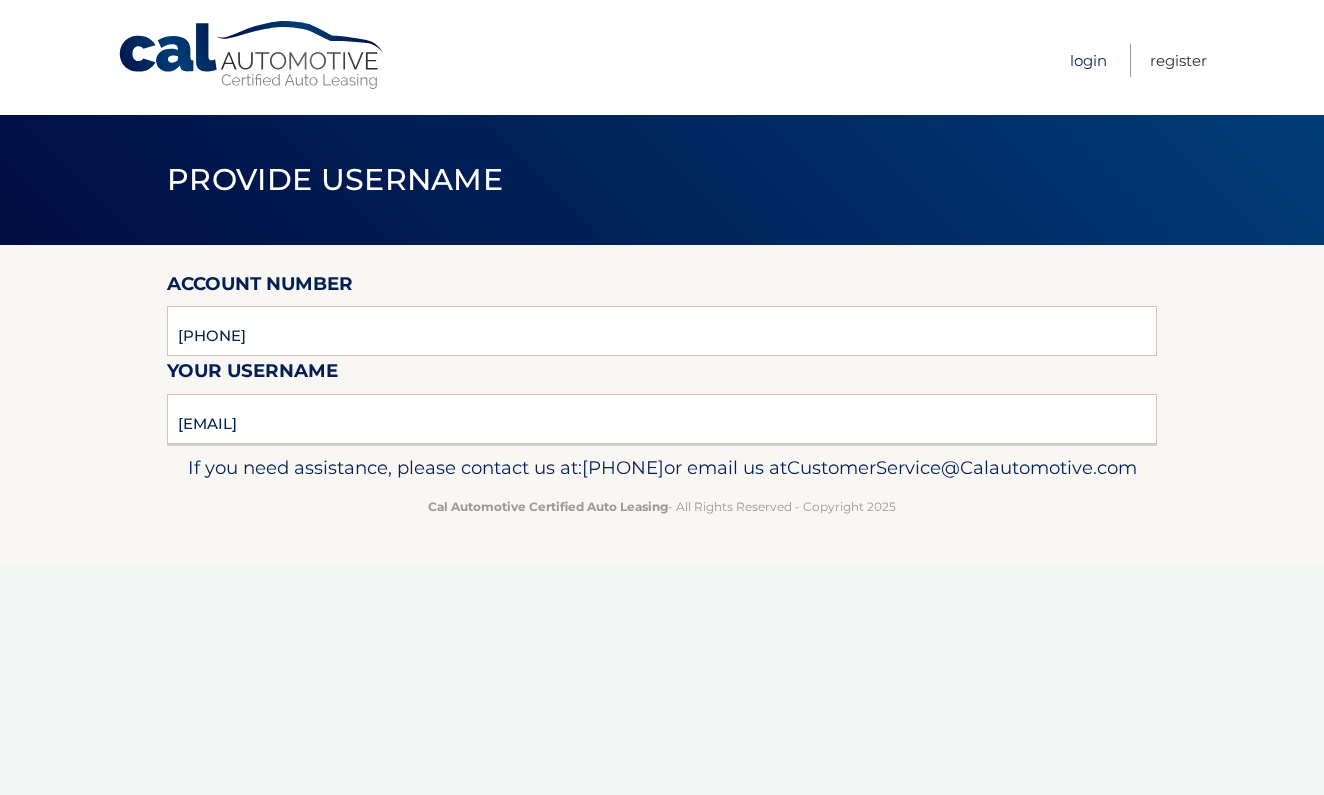 click on "Login" at bounding box center (1088, 60) 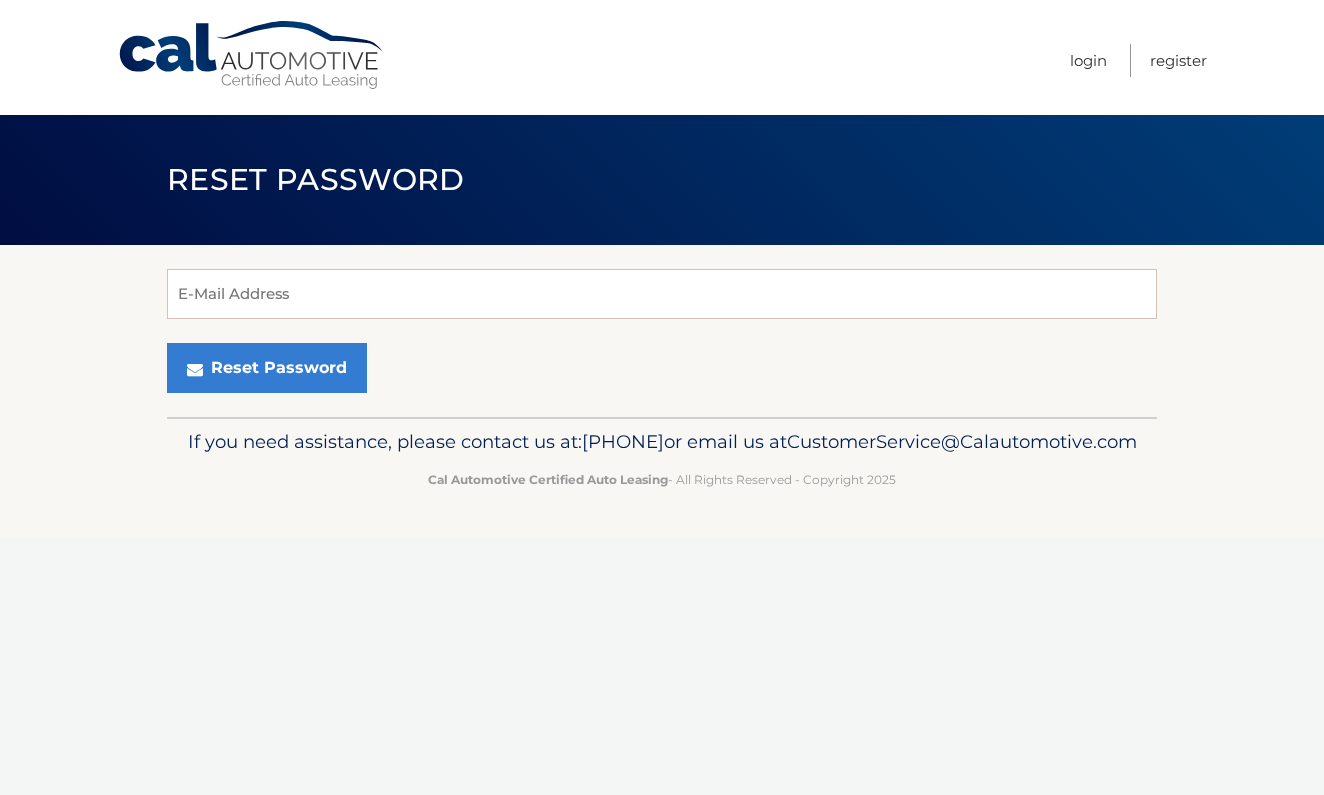 scroll, scrollTop: 0, scrollLeft: 0, axis: both 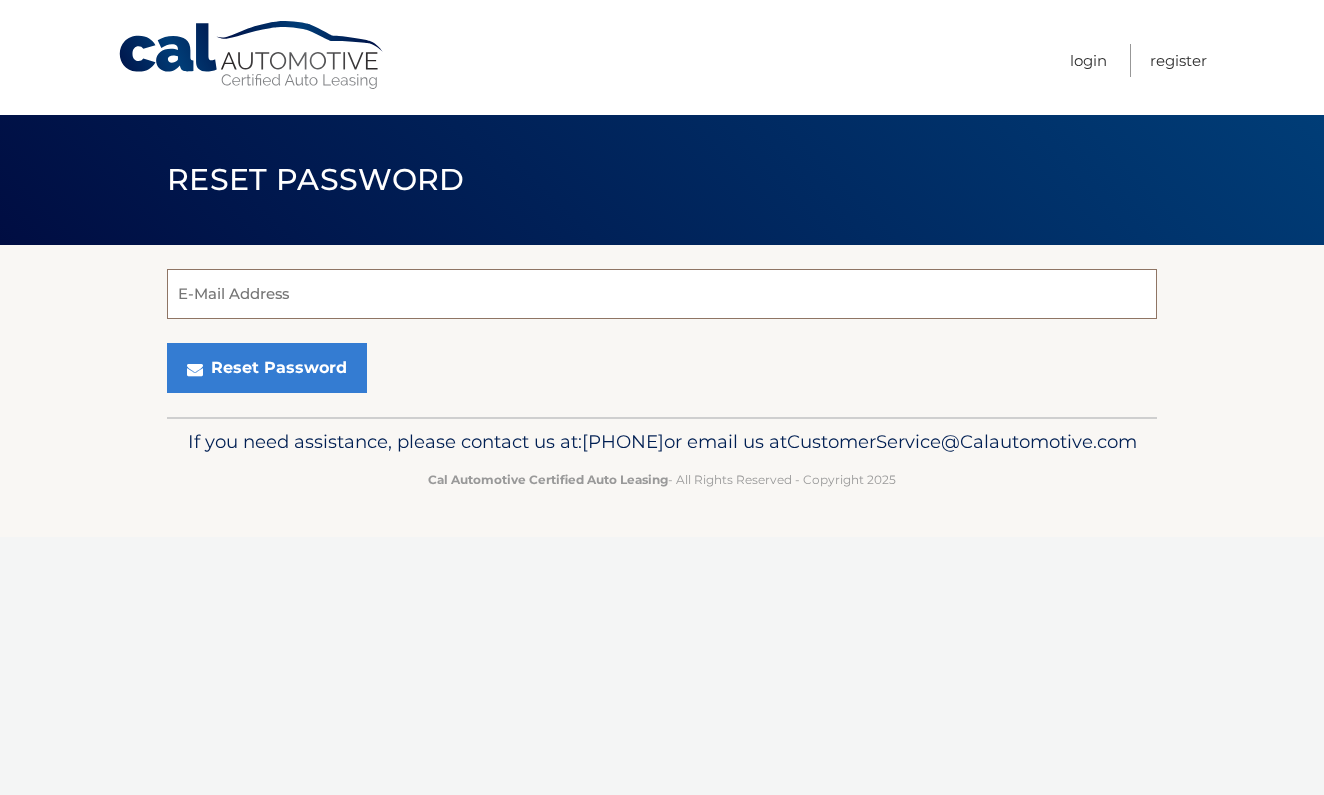 click on "E-Mail Address" at bounding box center (662, 294) 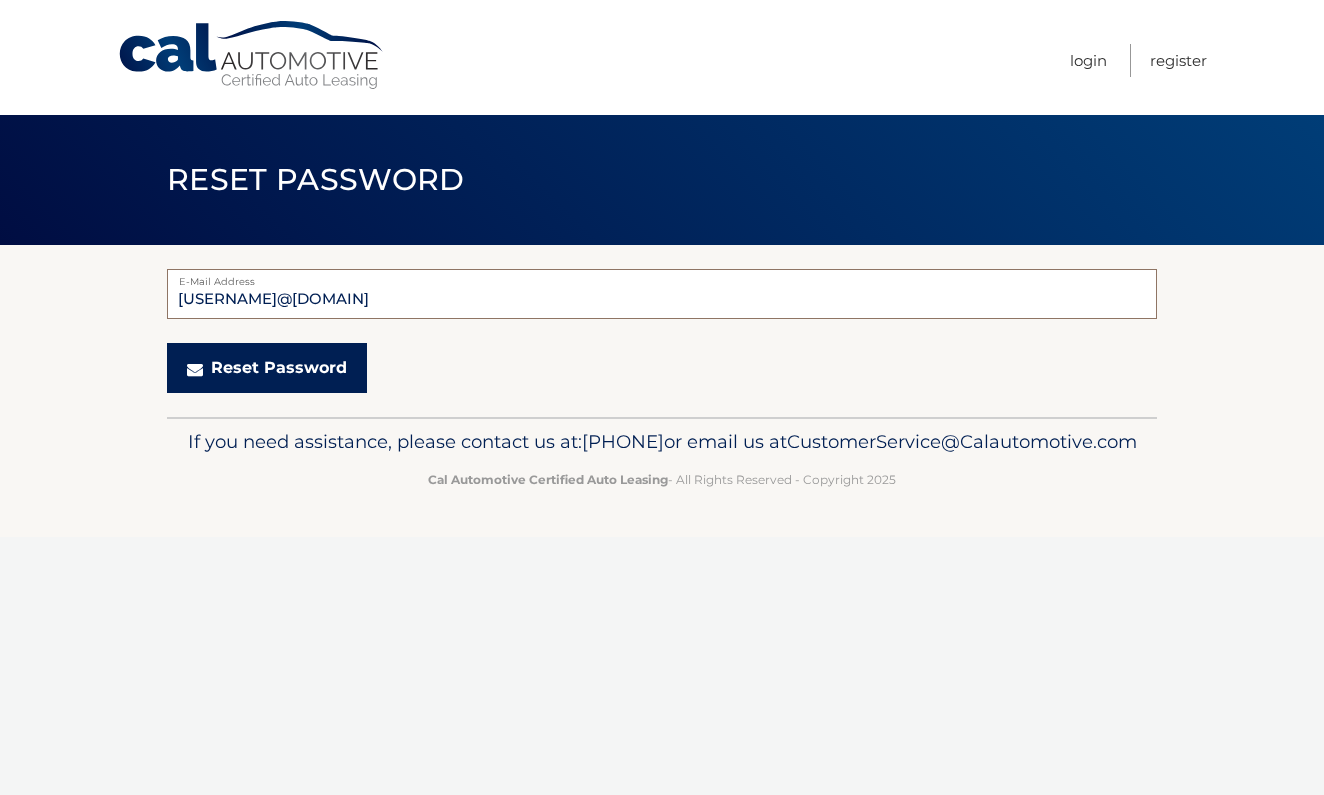 type on "[EMAIL]" 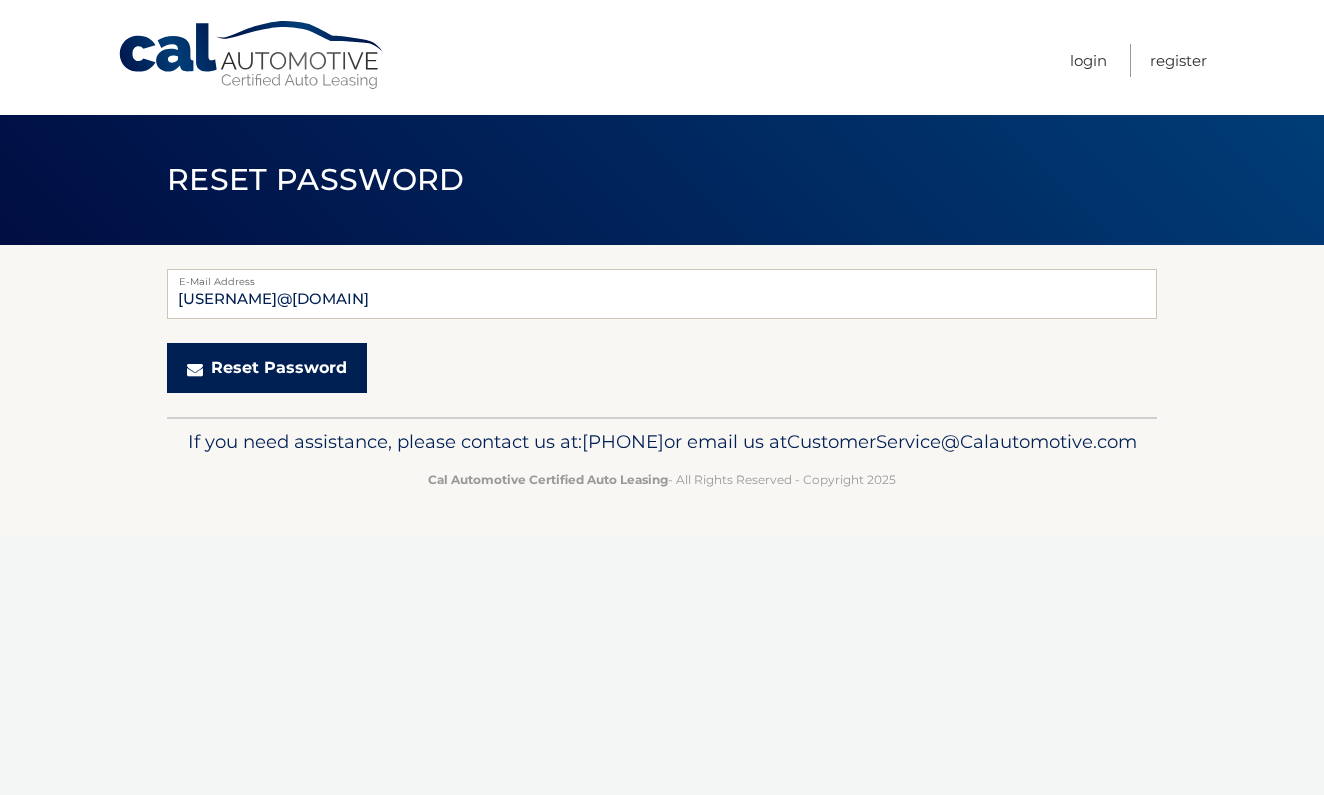 click on "Reset Password" at bounding box center (267, 368) 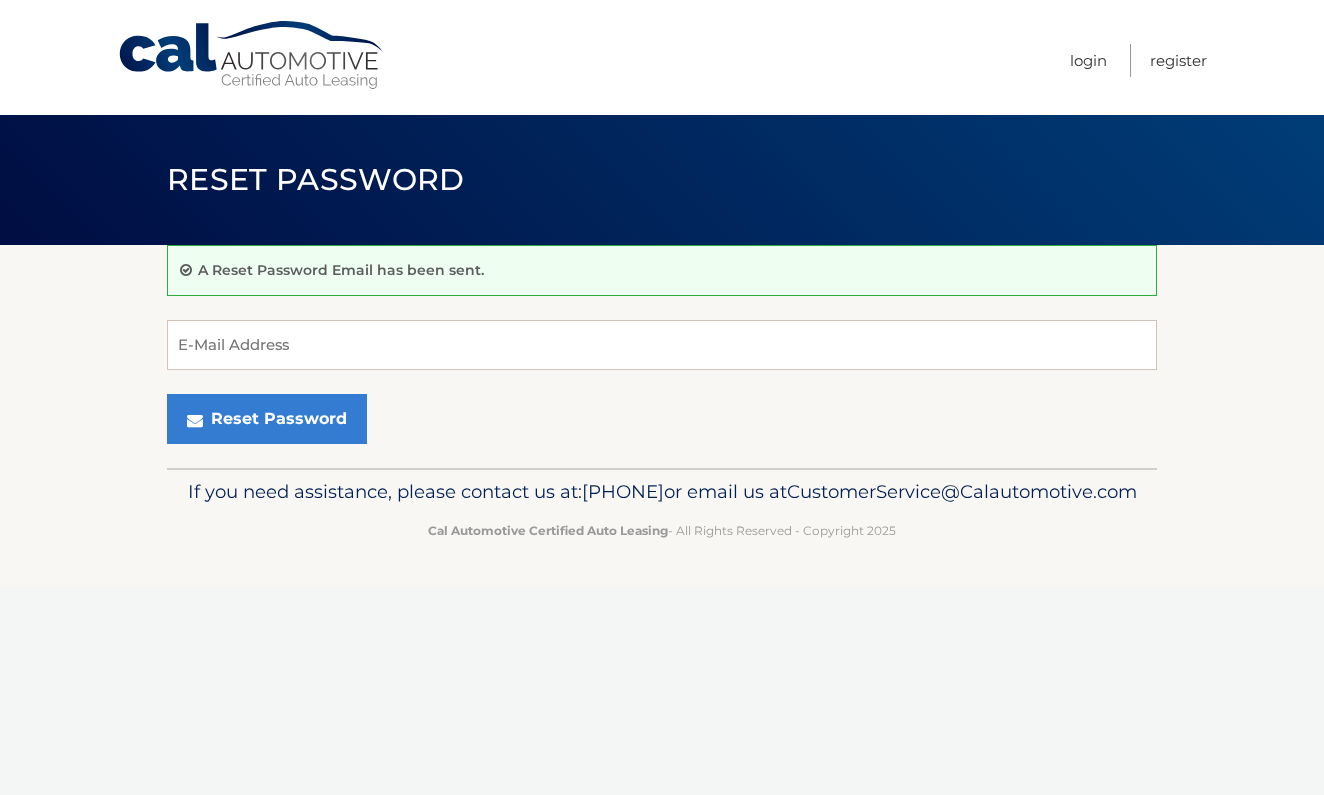 scroll, scrollTop: 0, scrollLeft: 0, axis: both 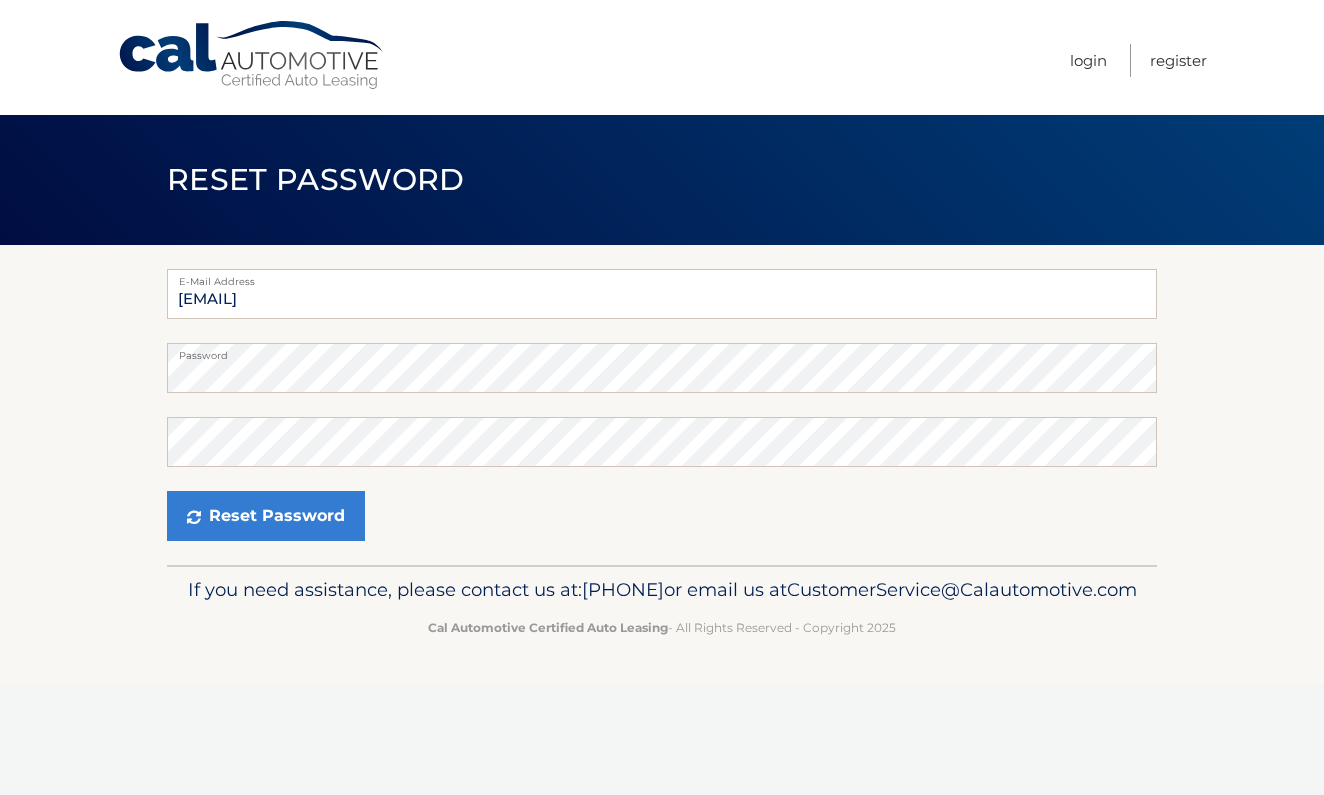 click on "E-Mail Address
guerrerojose0228@gmail.com
Password
Confirm Password
Reset Password" at bounding box center [662, 405] 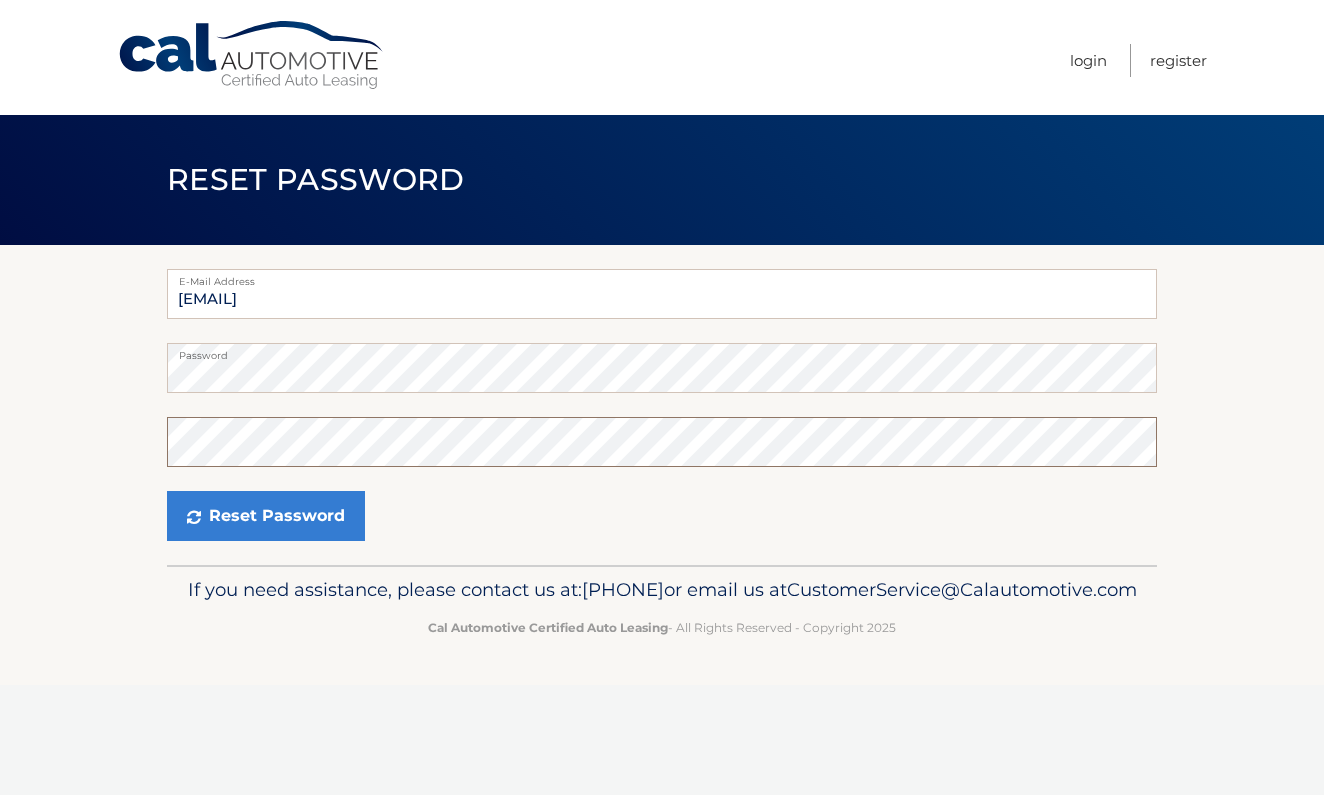 click on "Reset Password" at bounding box center (266, 516) 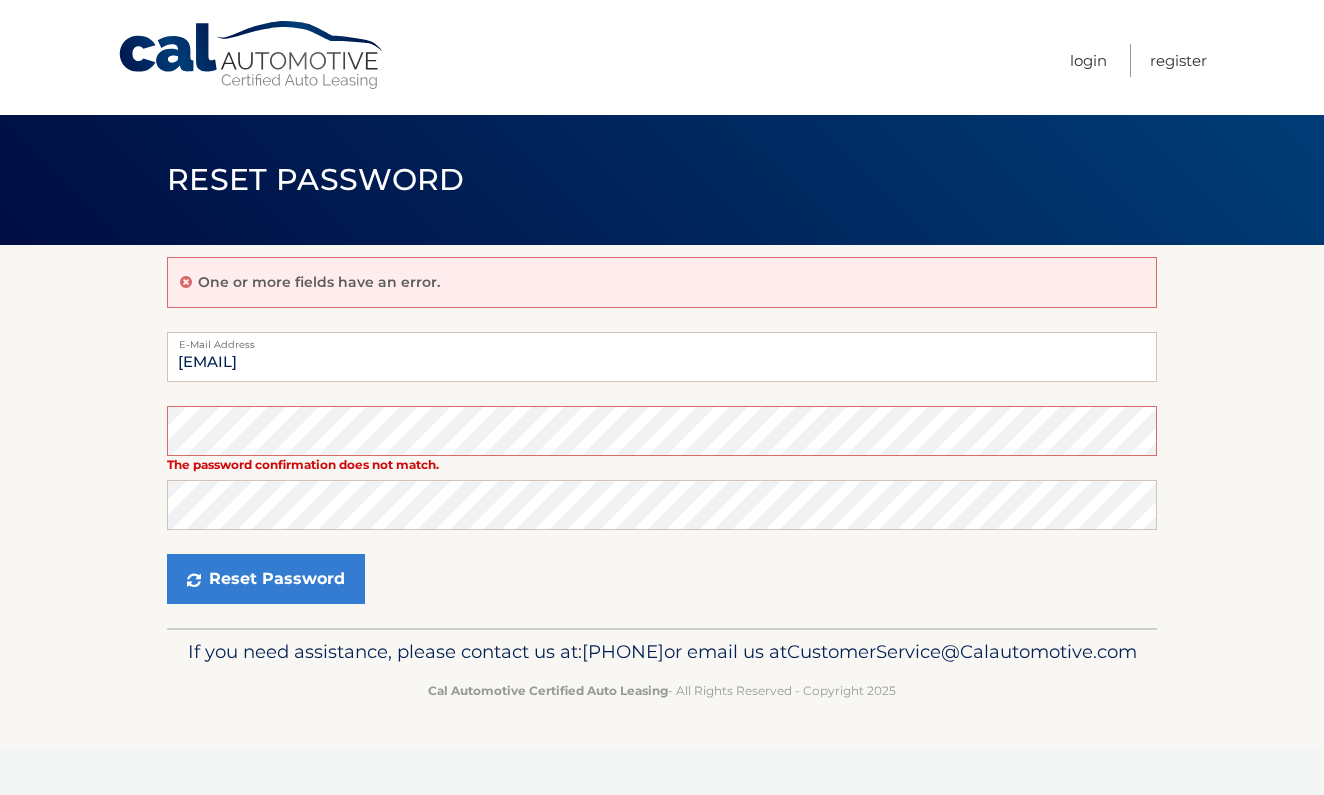 scroll, scrollTop: 0, scrollLeft: 0, axis: both 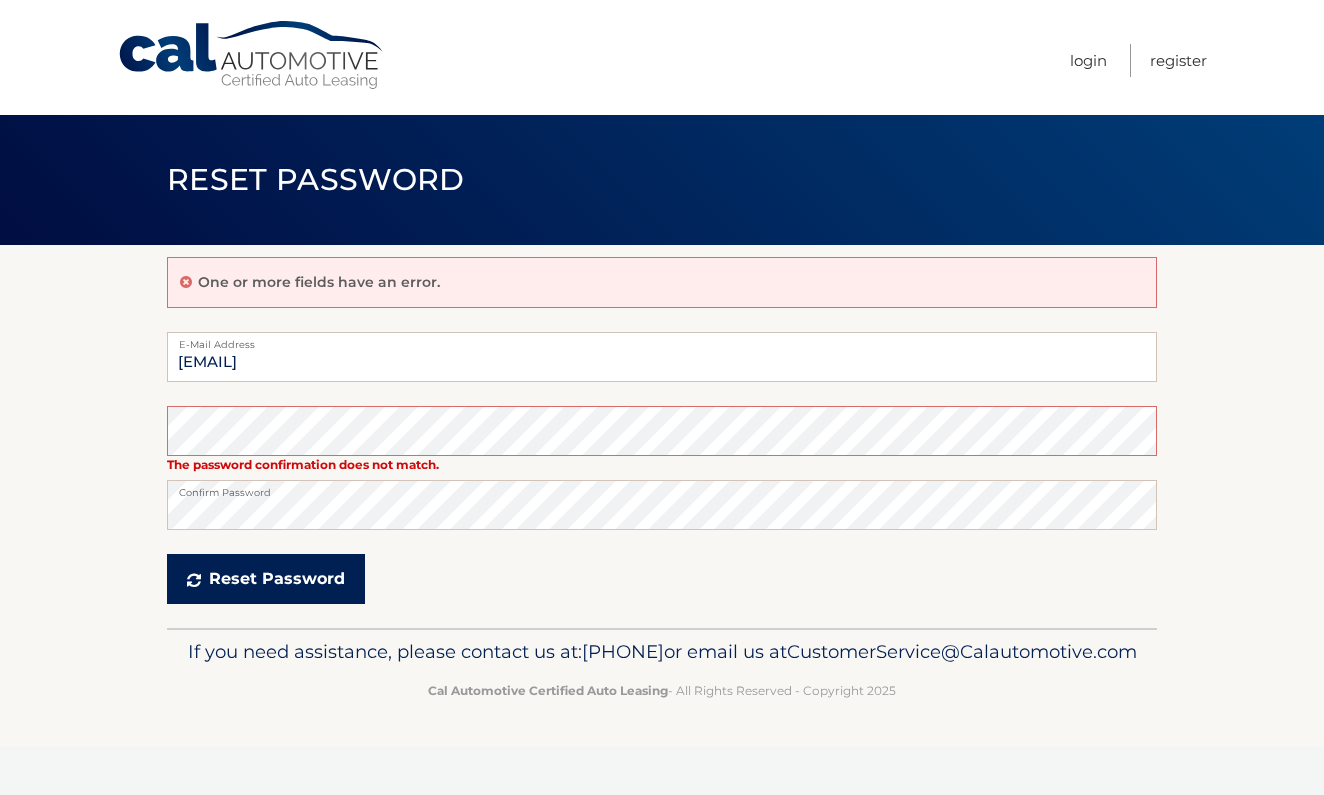 click on "Reset Password" at bounding box center [266, 579] 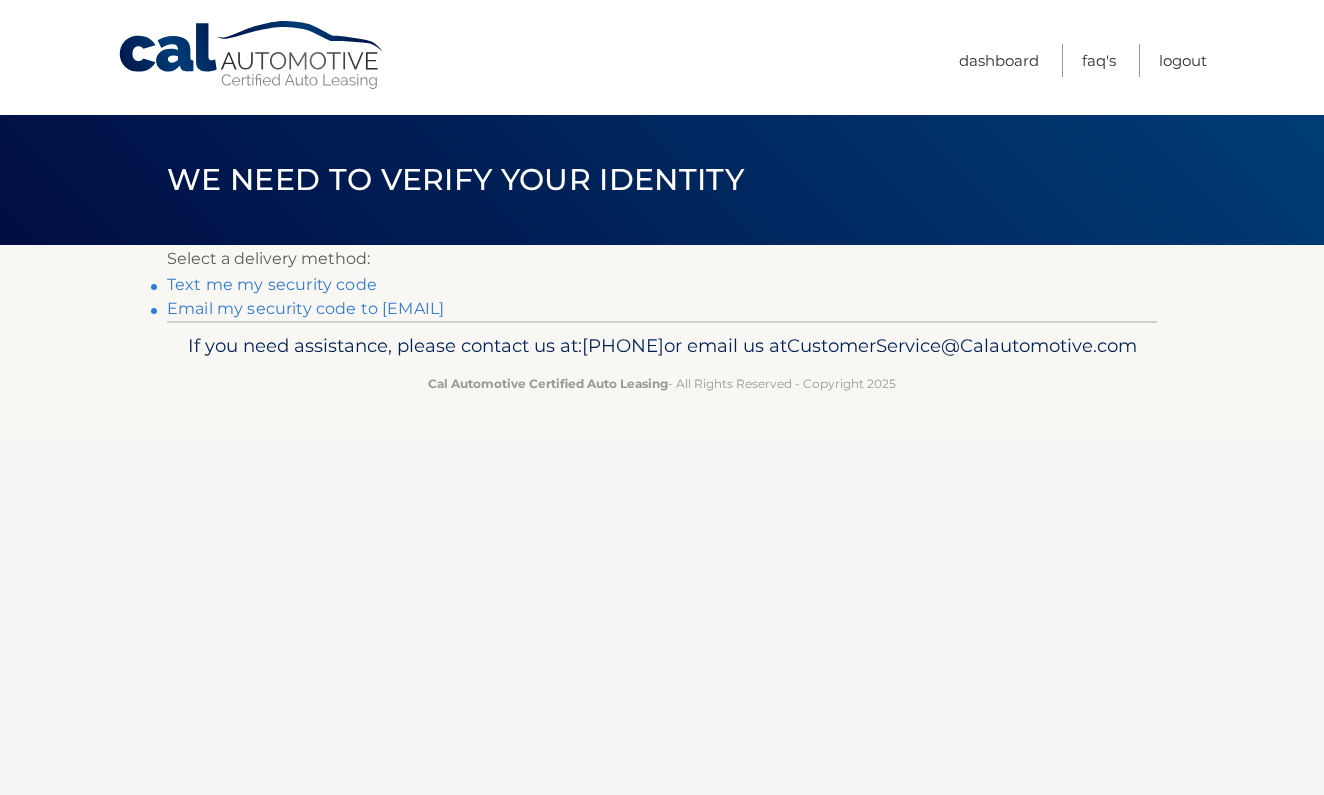 scroll, scrollTop: 0, scrollLeft: 0, axis: both 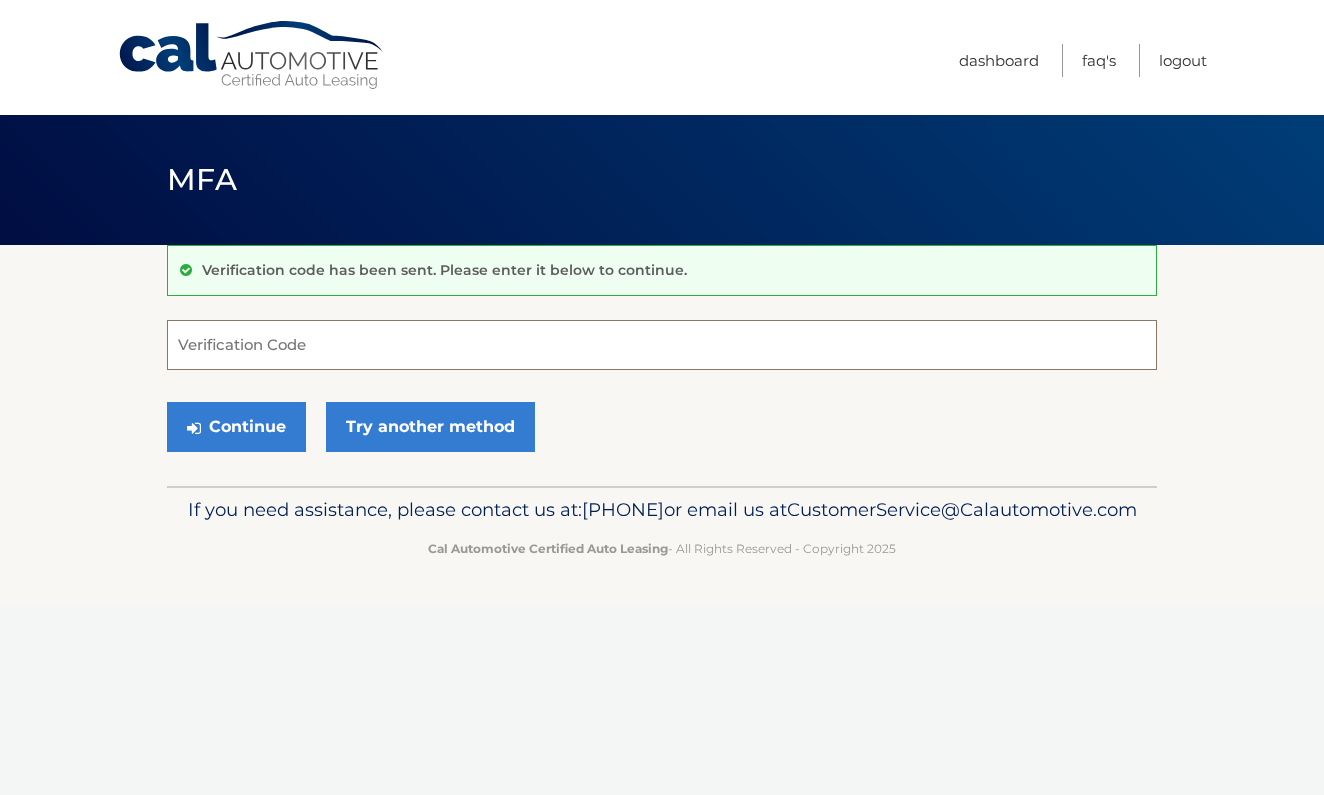 paste on "840830" 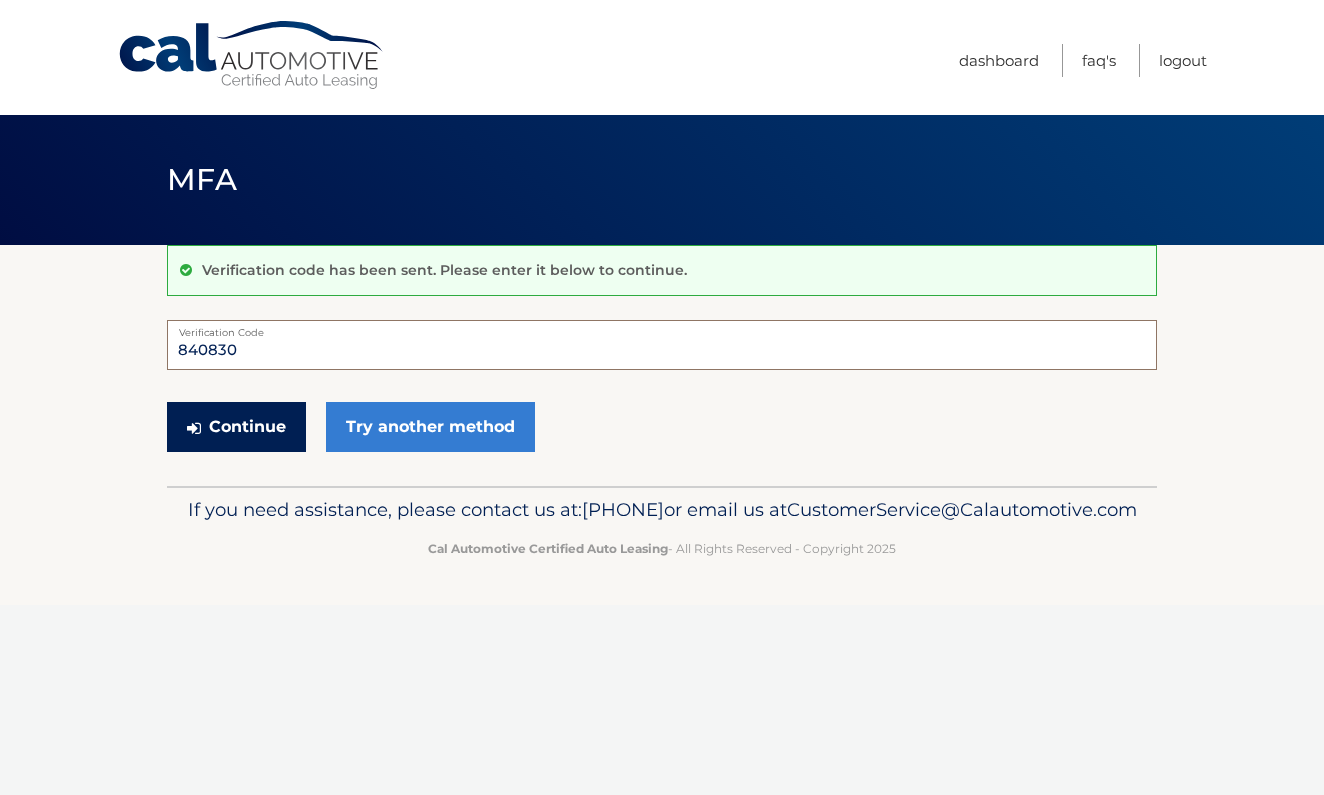 type on "840830" 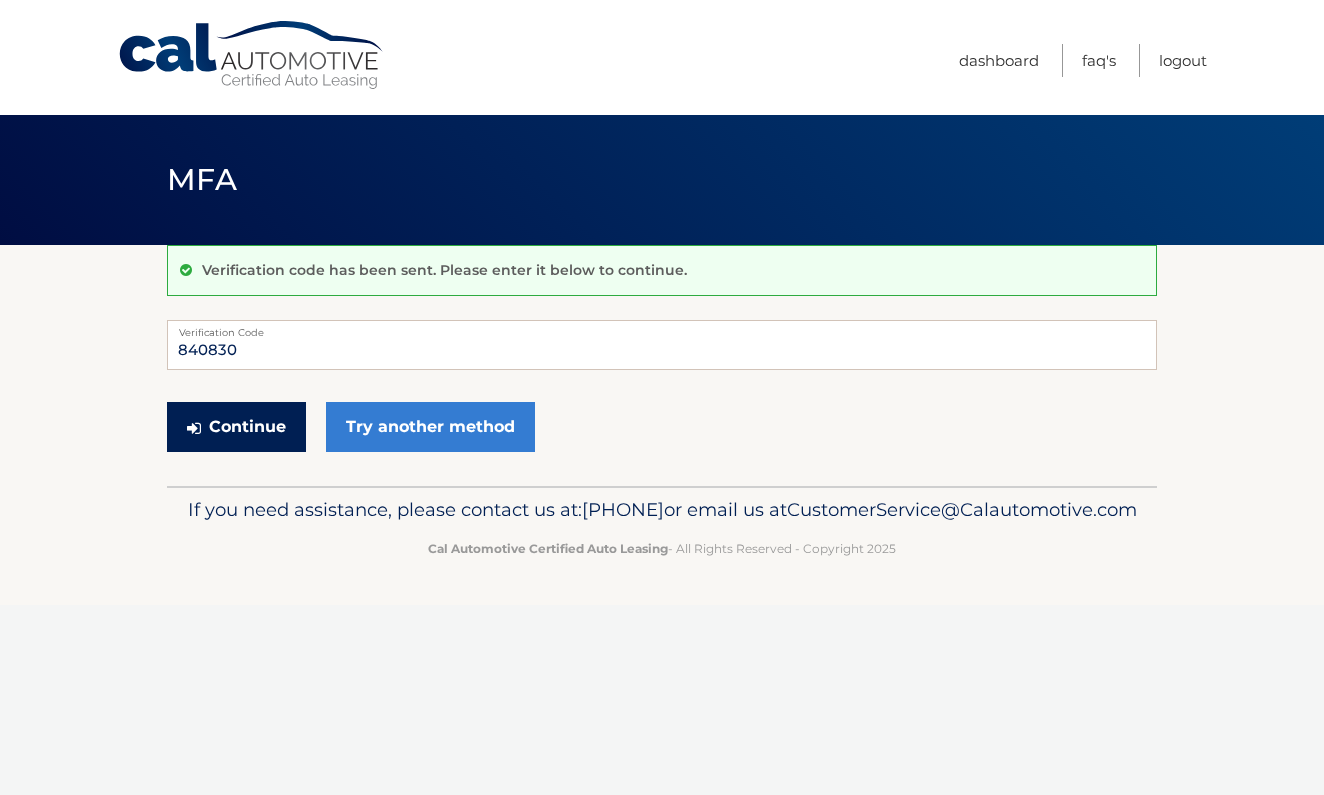 click on "Continue" at bounding box center [236, 427] 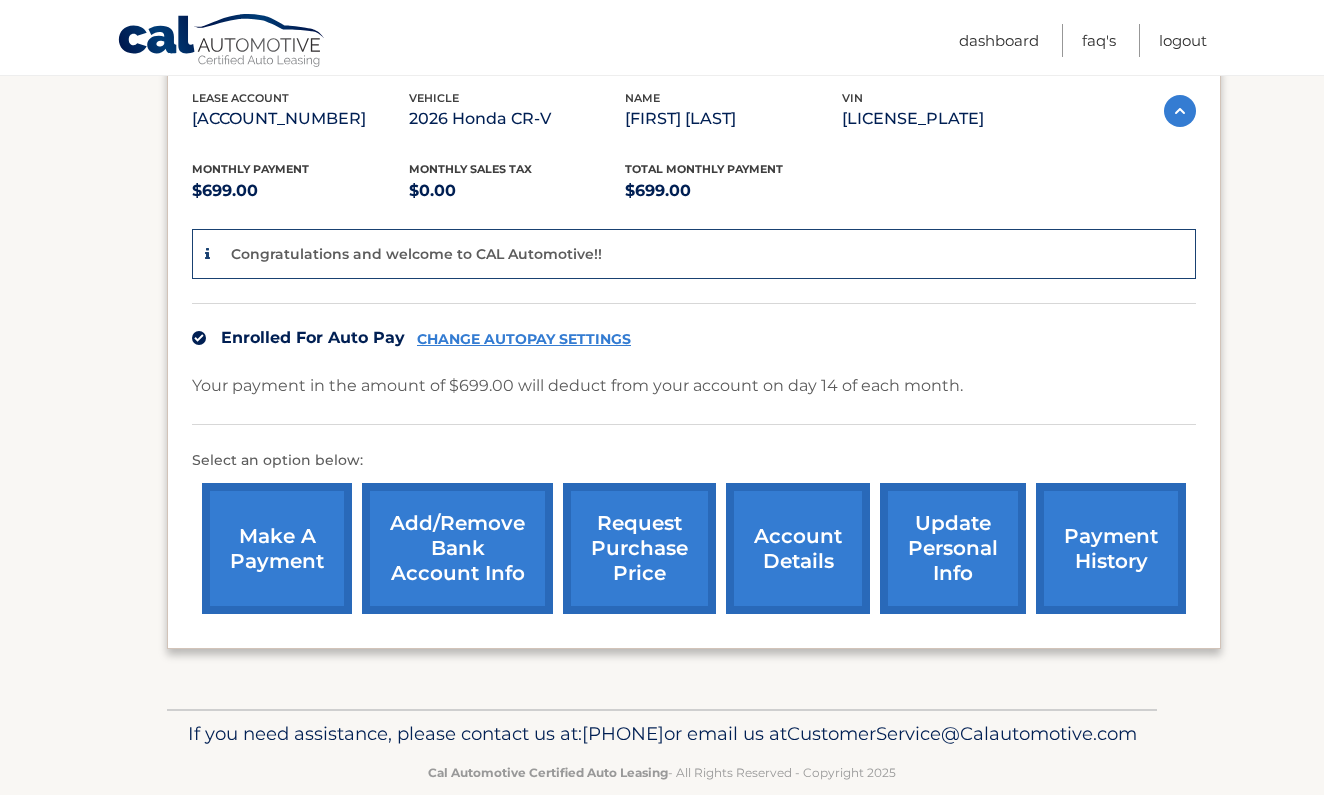 scroll, scrollTop: 248, scrollLeft: 0, axis: vertical 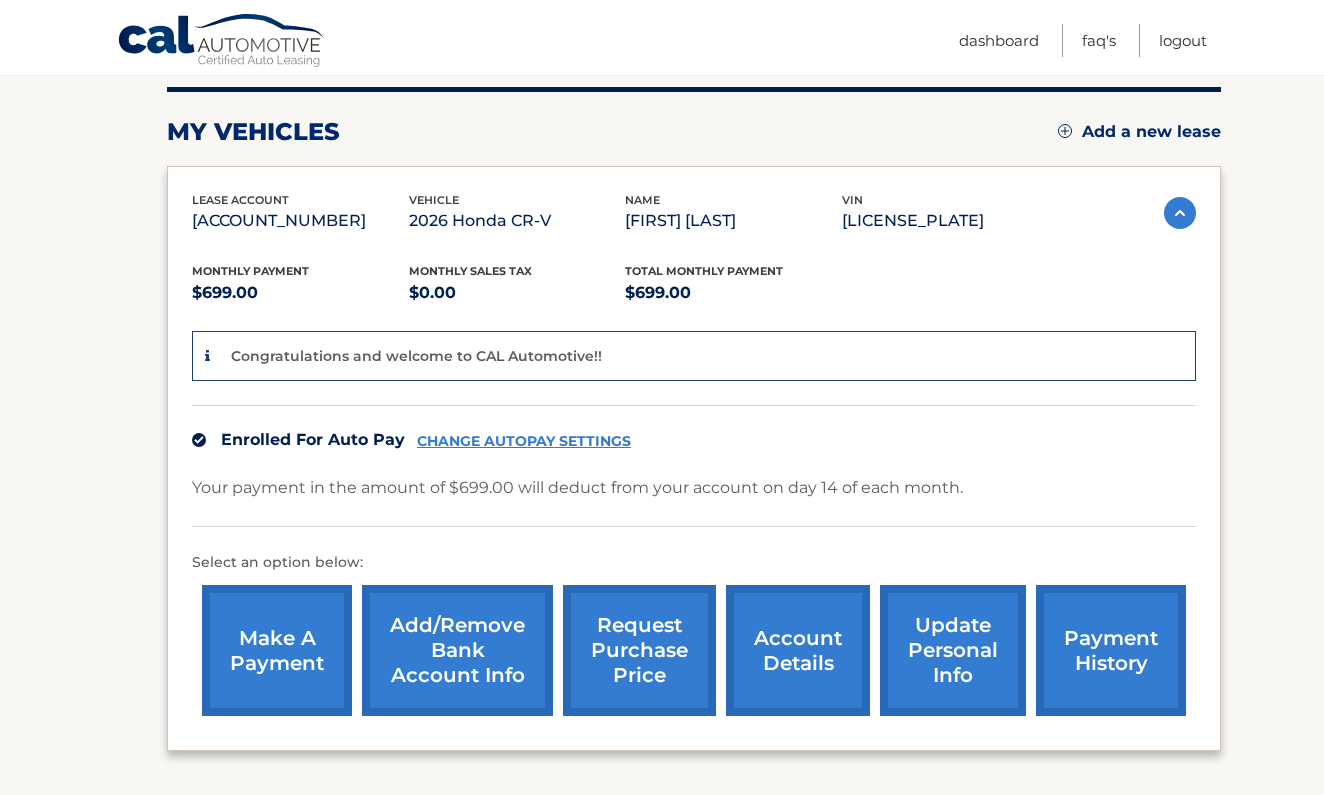 click on "$699.00" at bounding box center [733, 293] 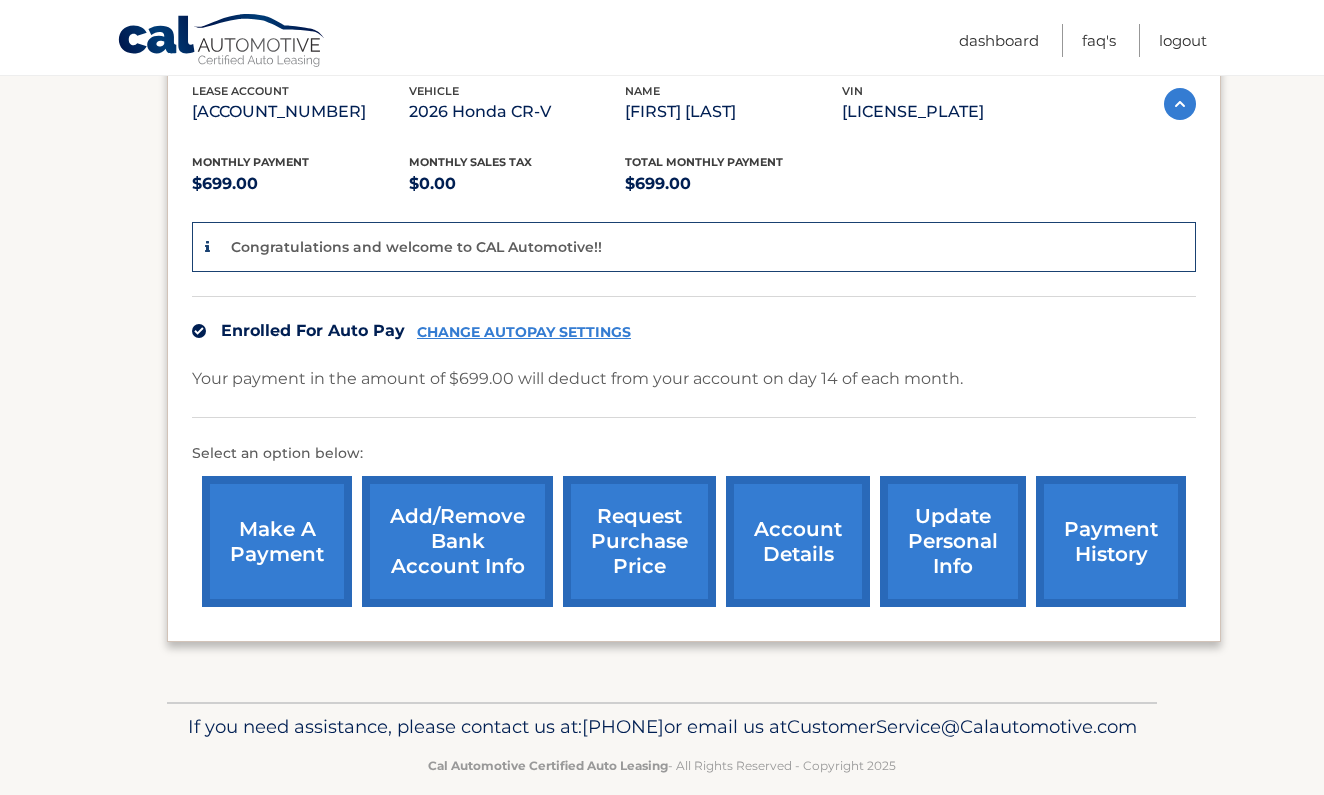 scroll, scrollTop: 363, scrollLeft: 0, axis: vertical 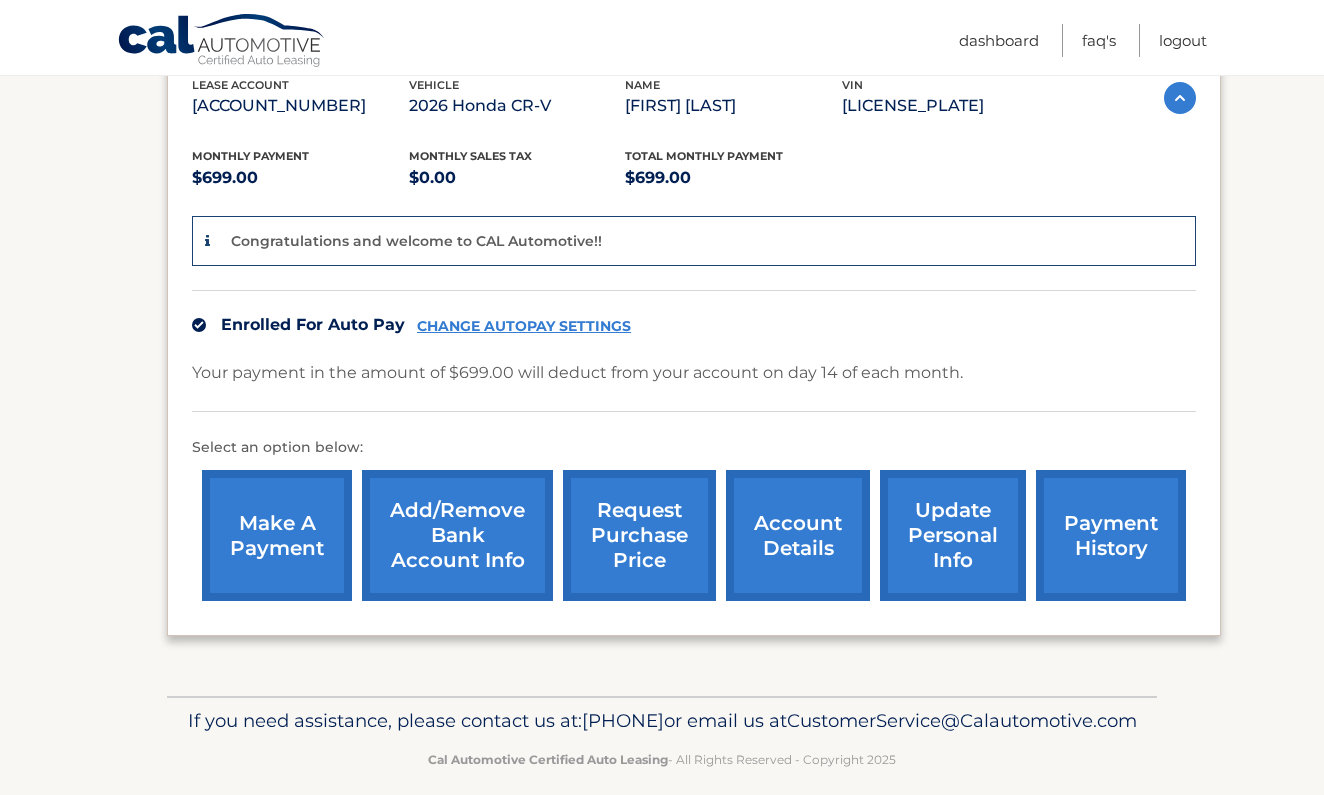 click on "update personal info" at bounding box center (953, 535) 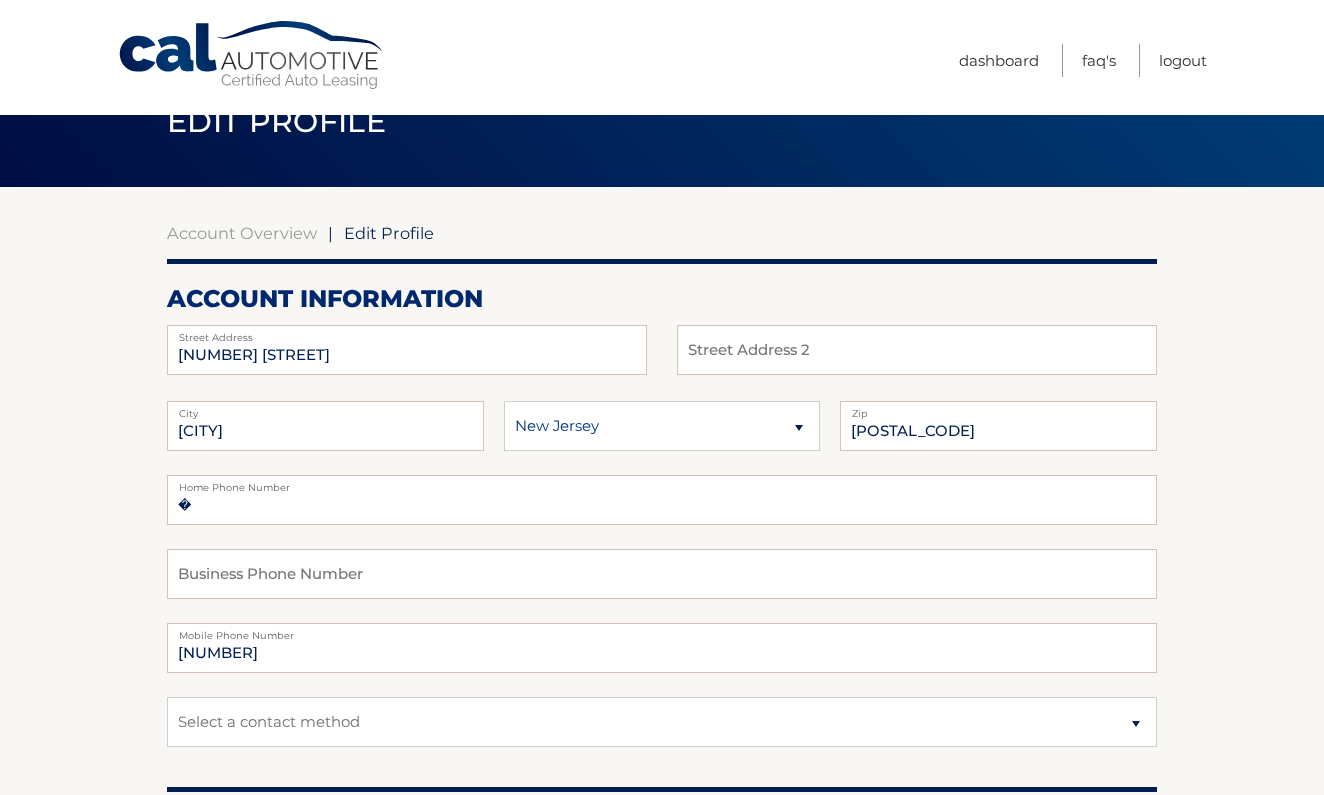 scroll, scrollTop: 59, scrollLeft: 0, axis: vertical 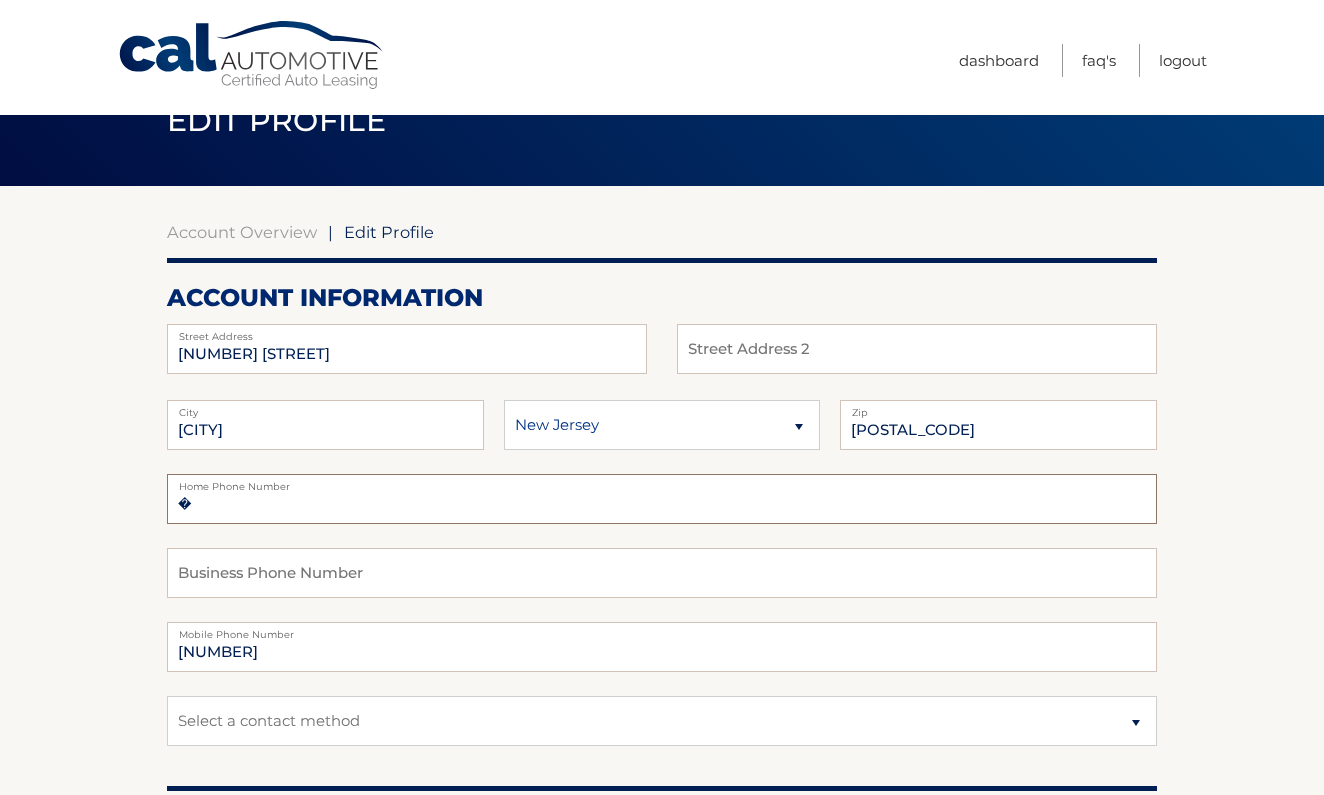 click on "�" at bounding box center (662, 499) 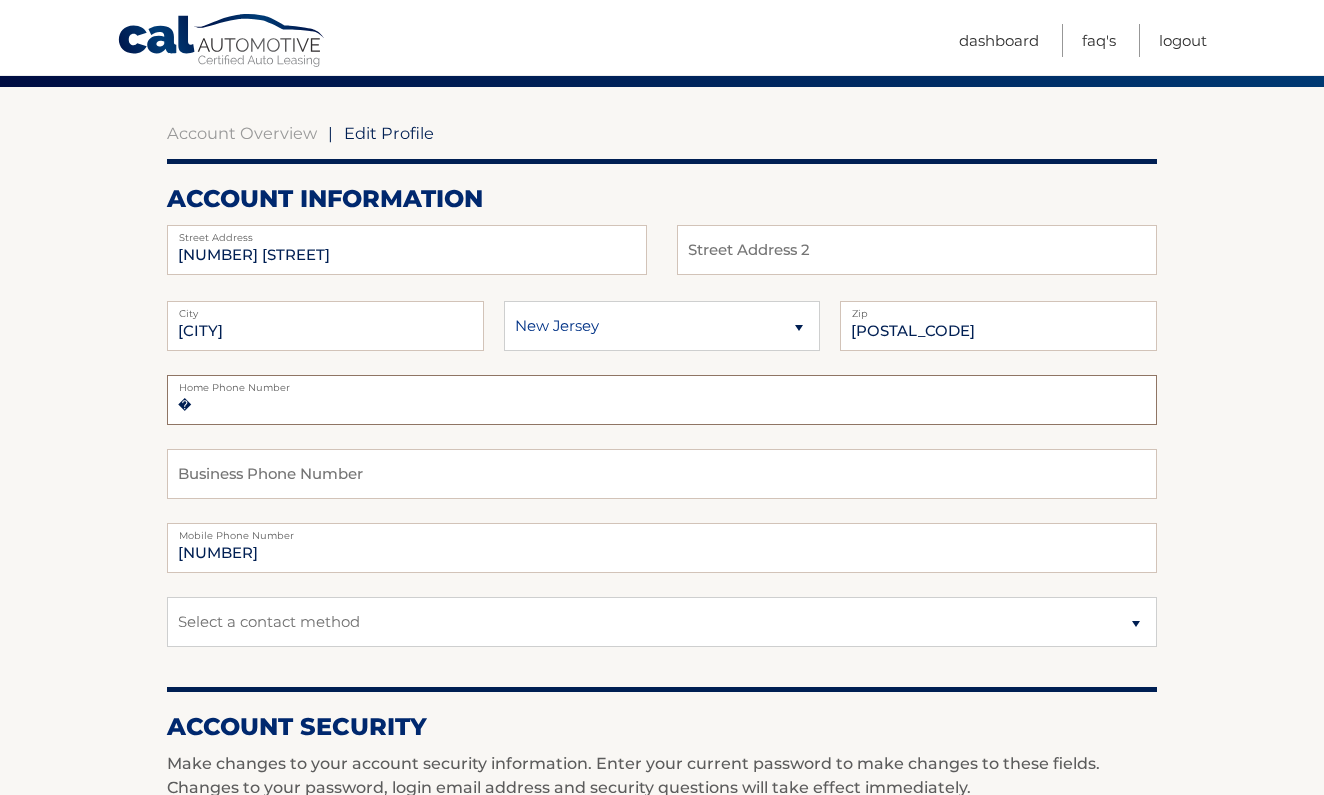 scroll, scrollTop: 210, scrollLeft: 0, axis: vertical 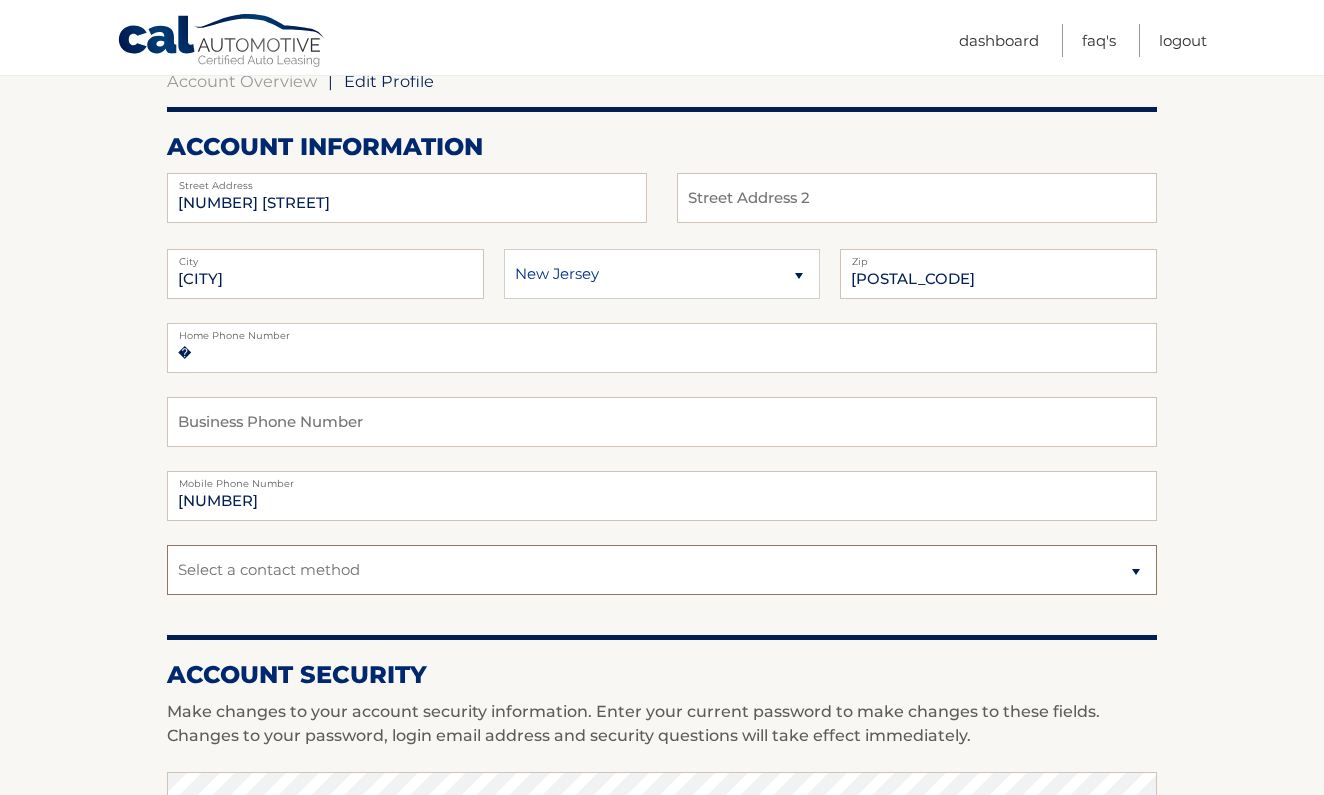 select on "1" 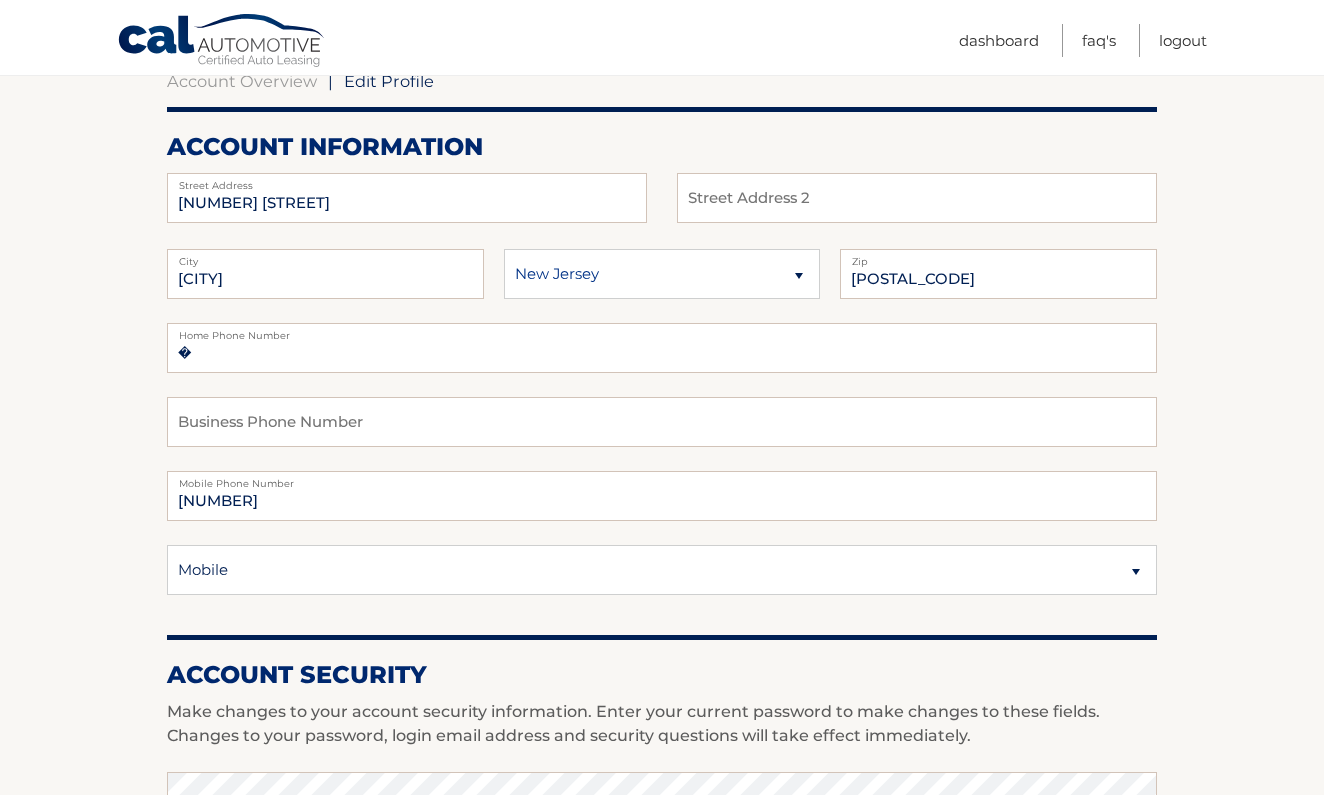 click on "Account Overview
|
Edit Profile
account information
70 GRAHAM ST
Street Address
Street Address 2" at bounding box center [662, 763] 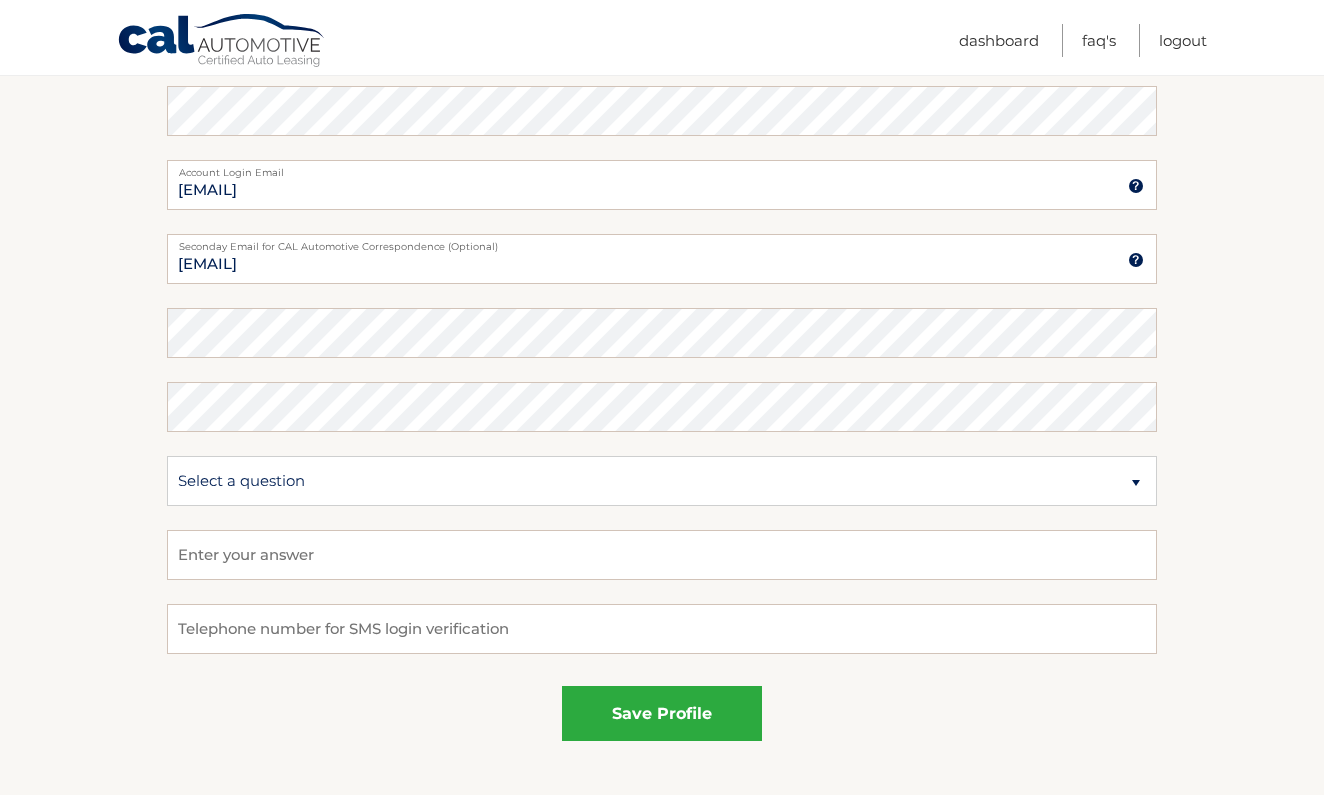 scroll, scrollTop: 209, scrollLeft: 0, axis: vertical 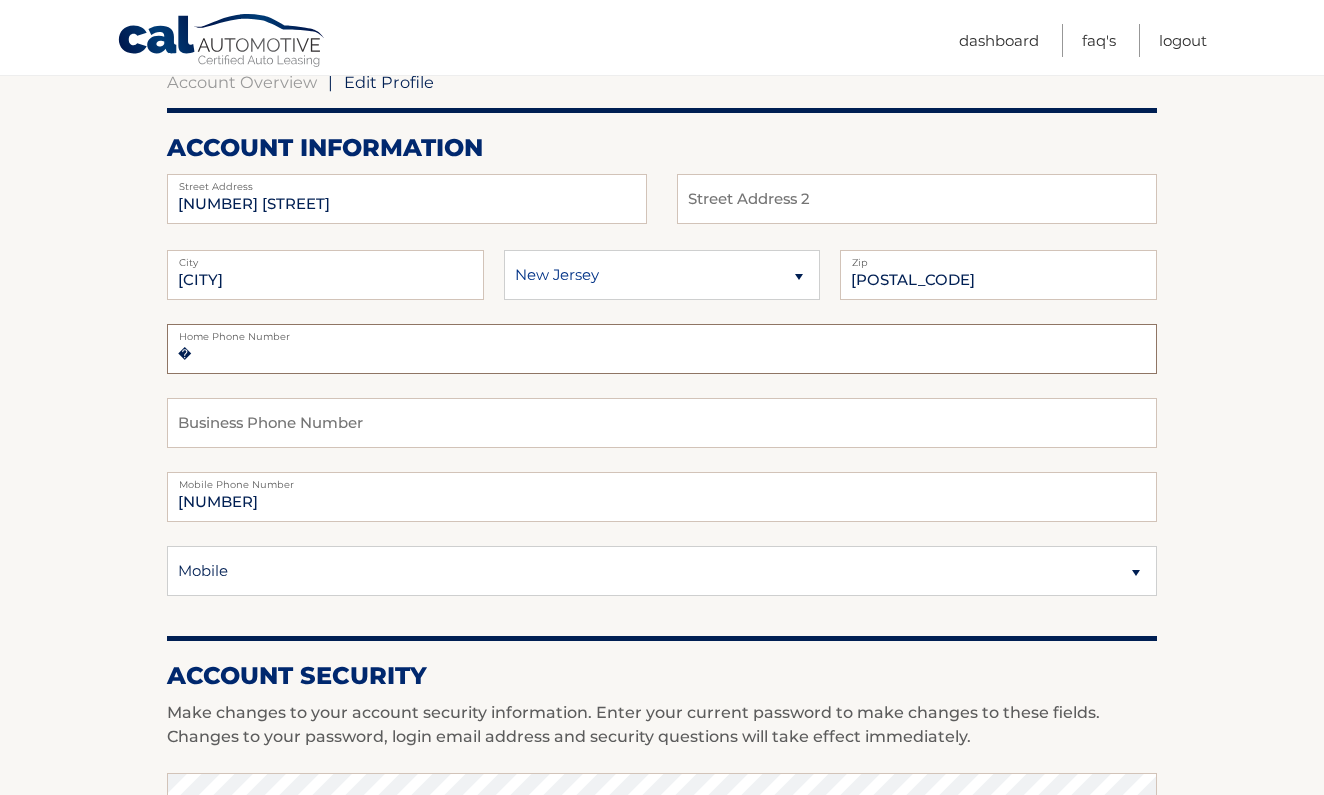 click on "�" at bounding box center (662, 349) 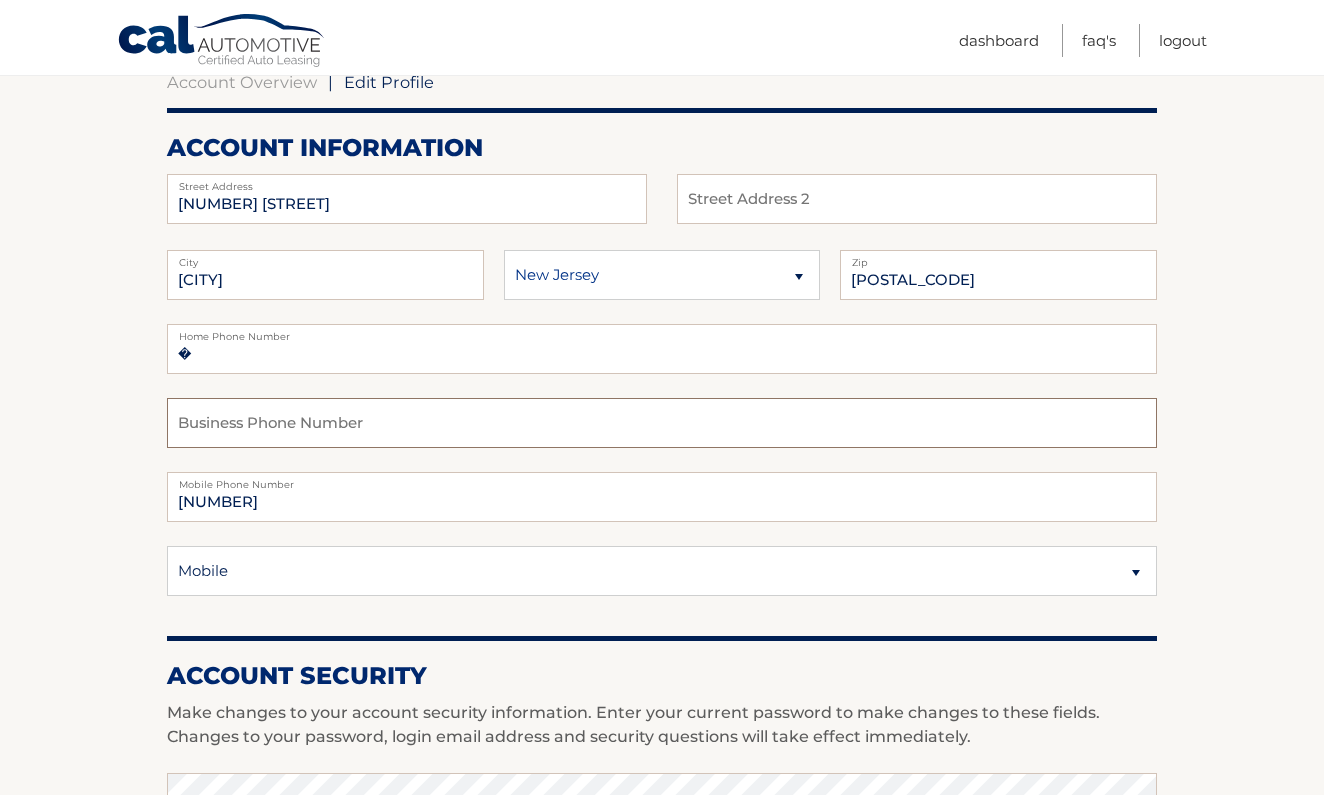 click at bounding box center (662, 423) 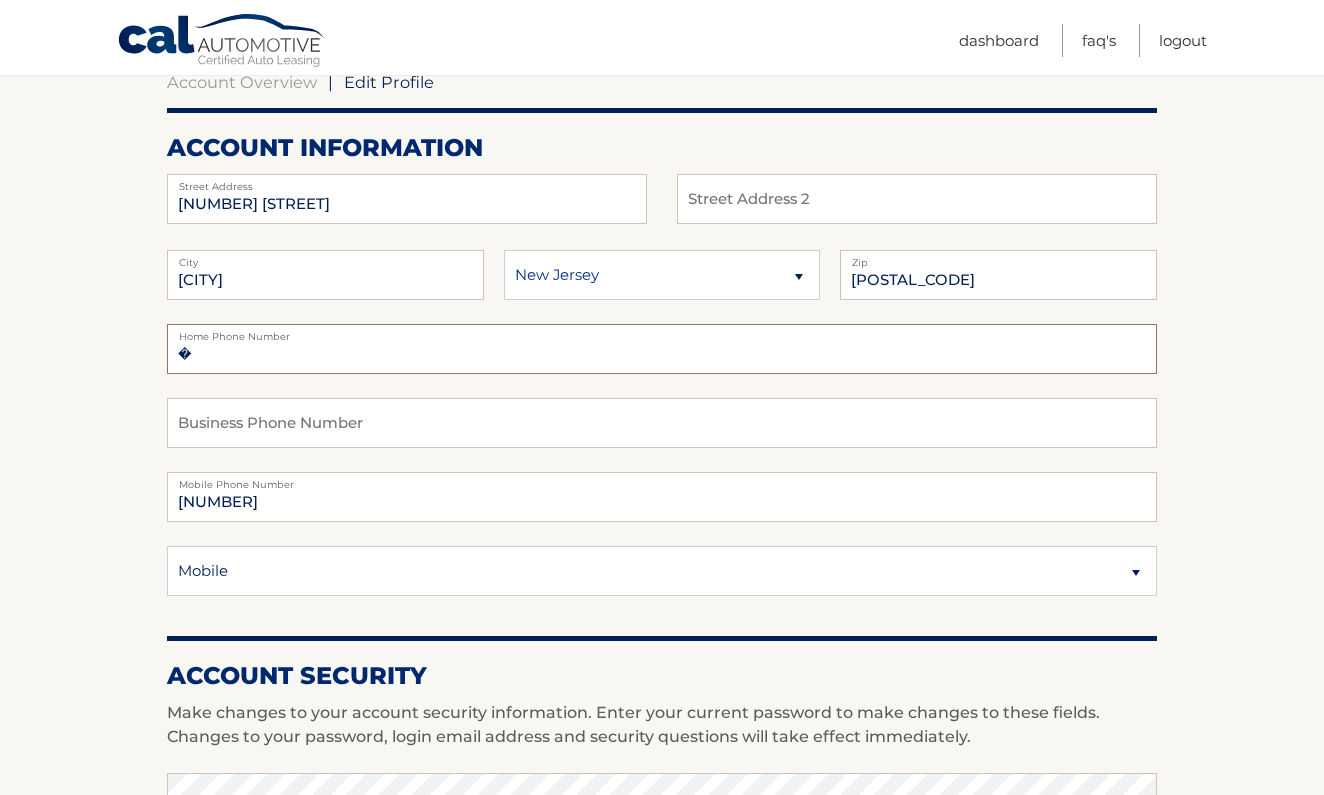 click on "�" at bounding box center (662, 349) 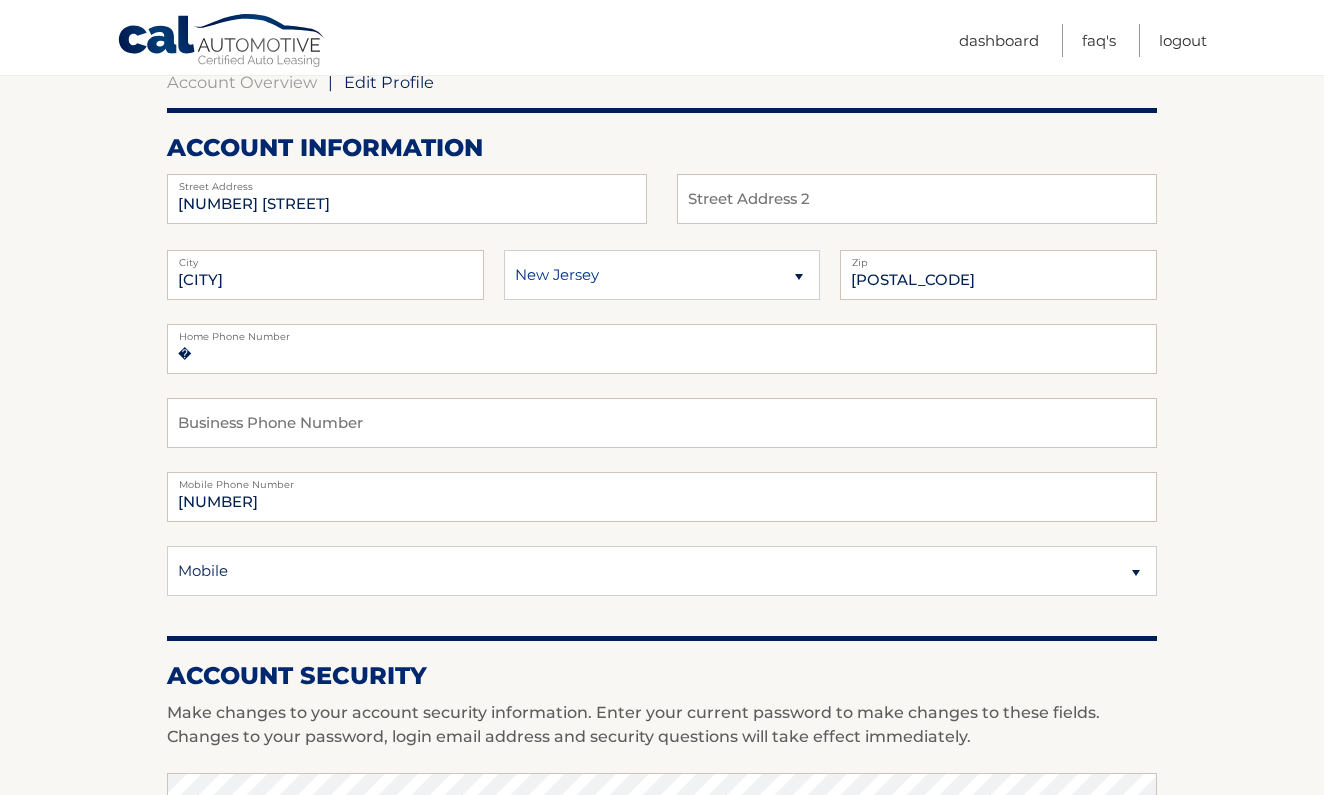 click on "Edit Profile" at bounding box center [389, 82] 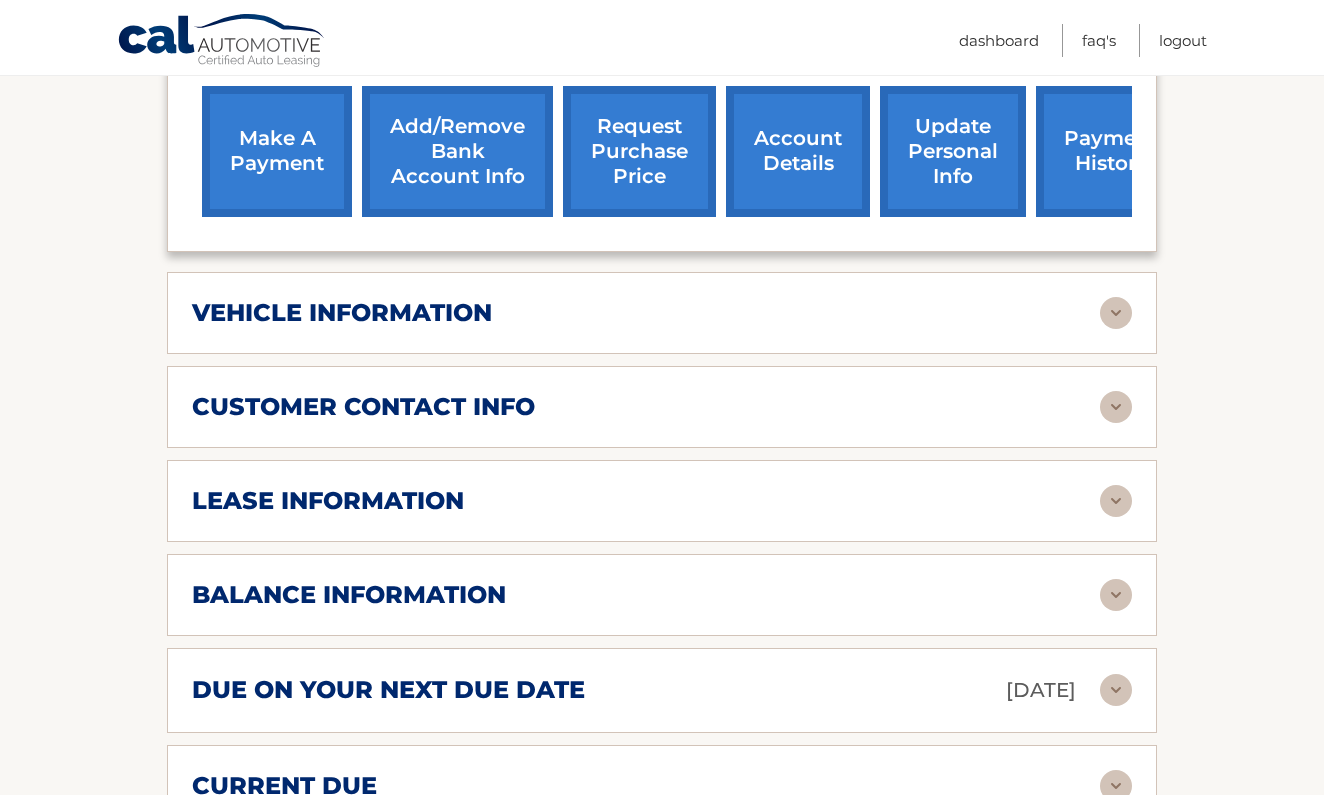 scroll, scrollTop: 847, scrollLeft: 0, axis: vertical 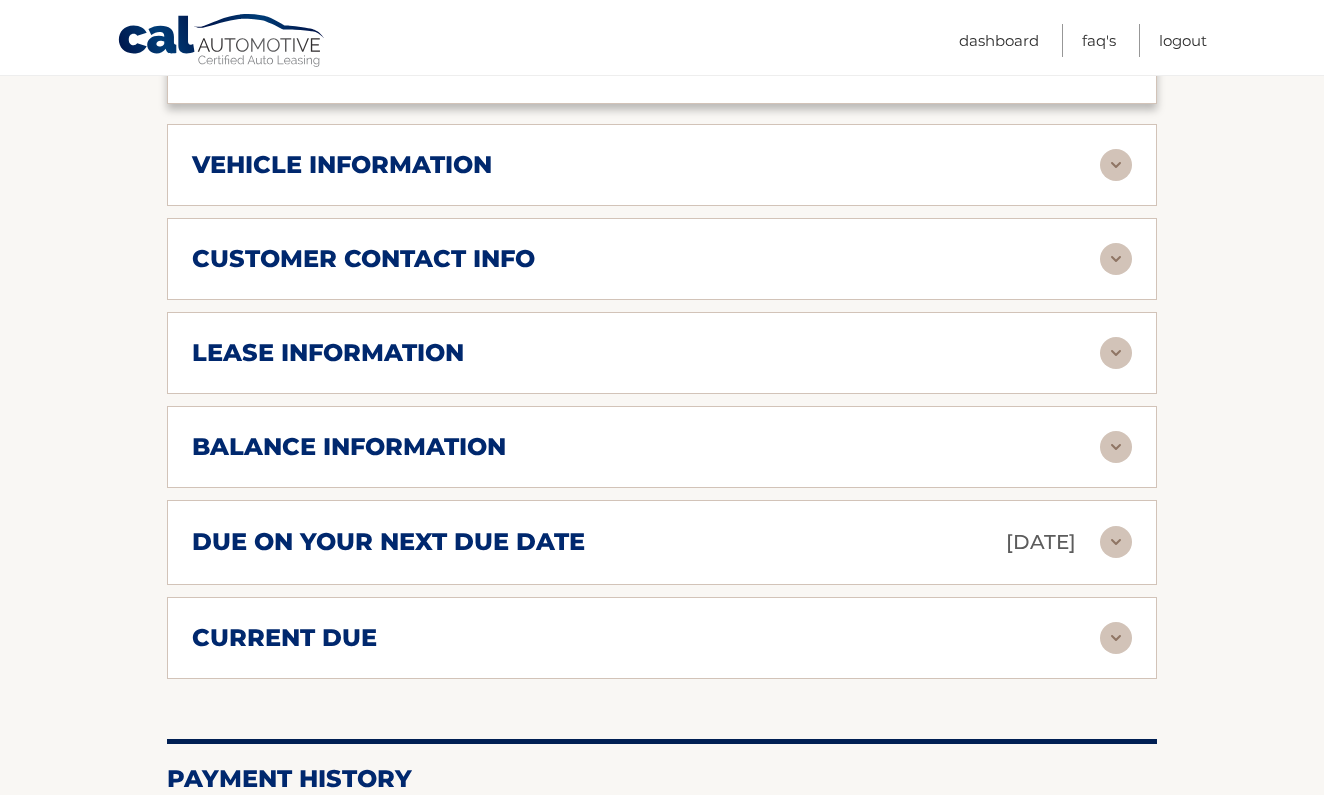 click on "customer contact info" at bounding box center [363, 259] 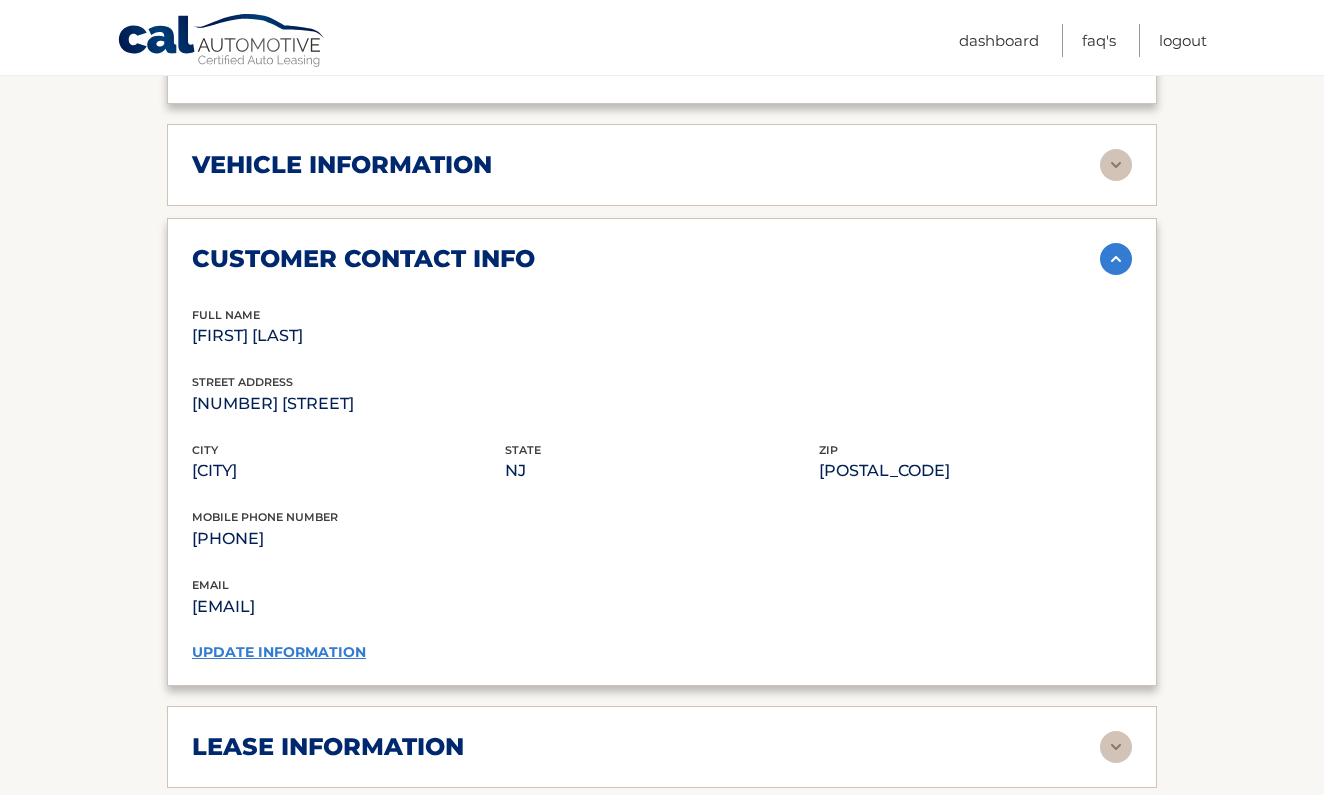 click on "customer contact info" at bounding box center [363, 259] 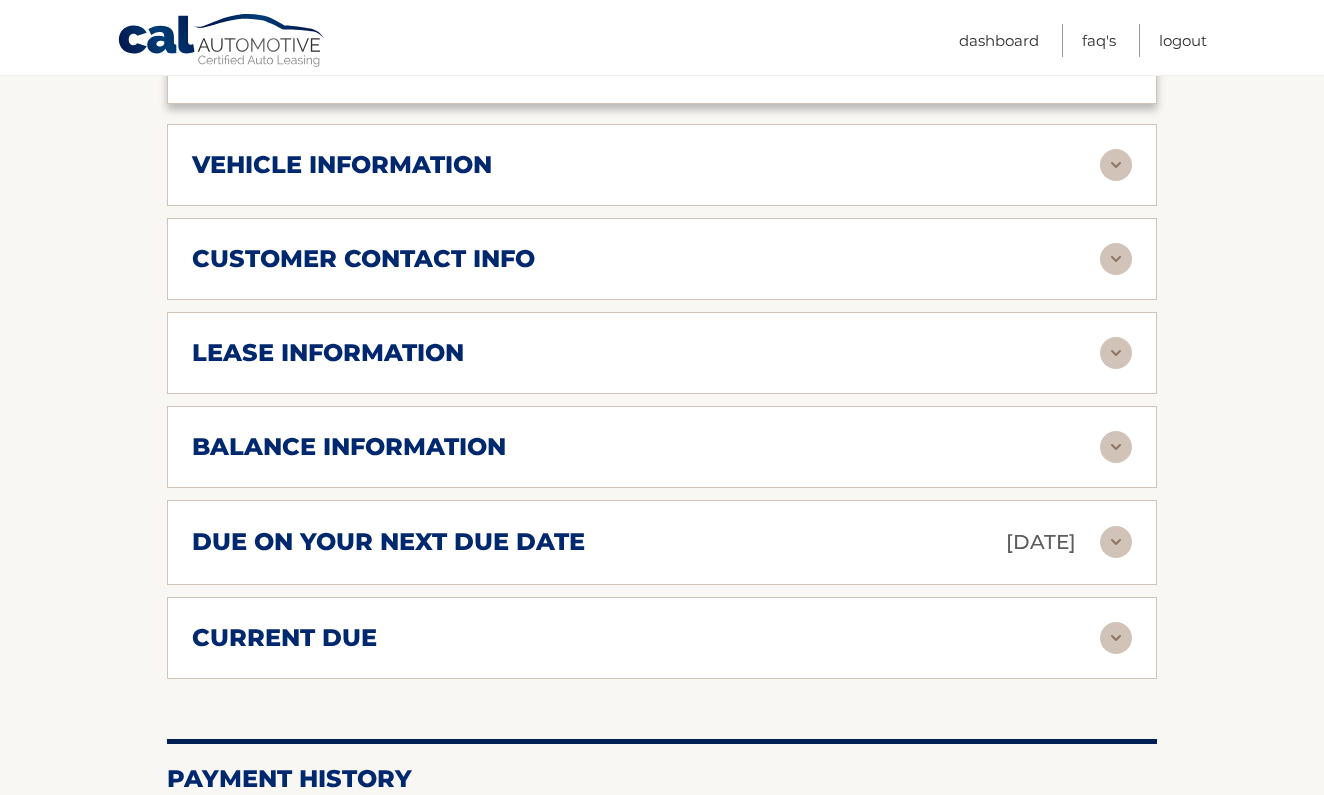 click on "customer contact info" at bounding box center [363, 259] 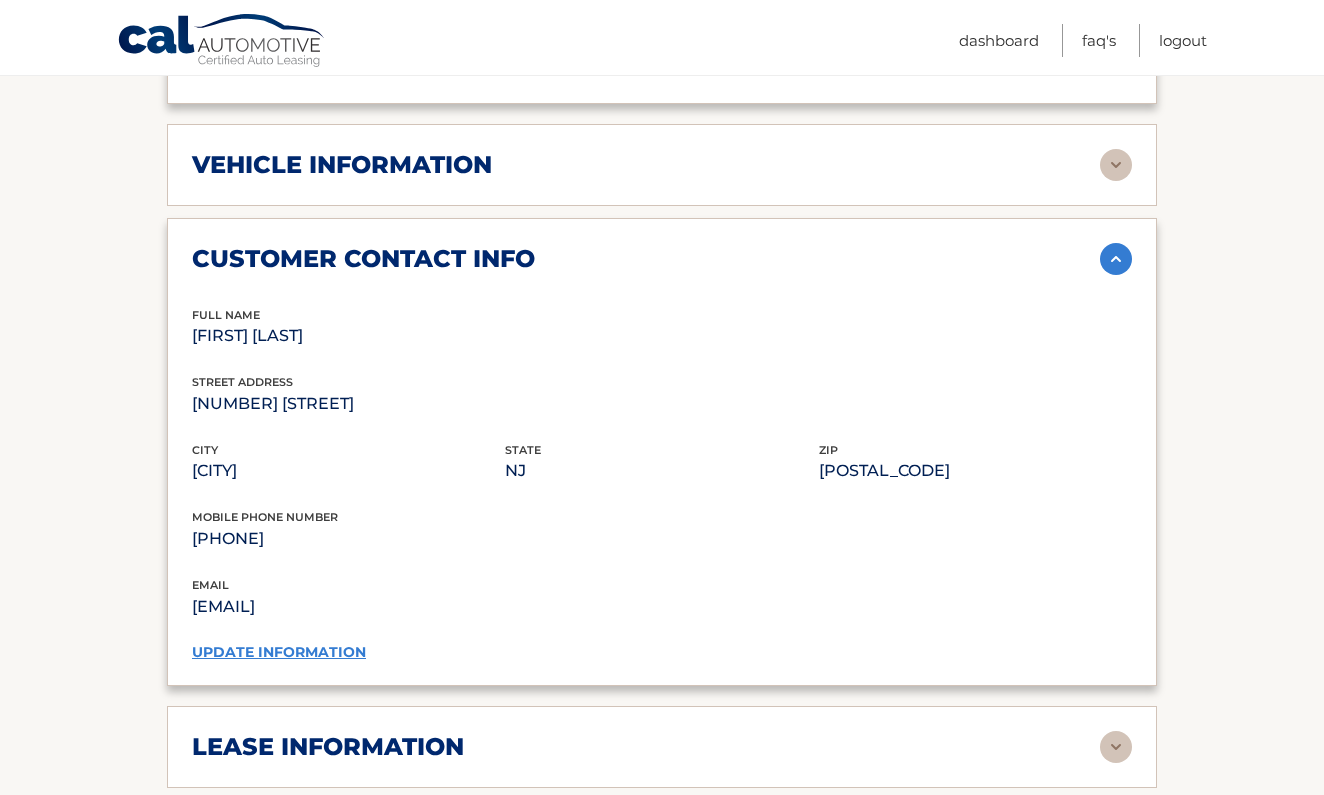 drag, startPoint x: 266, startPoint y: 534, endPoint x: 321, endPoint y: 531, distance: 55.081757 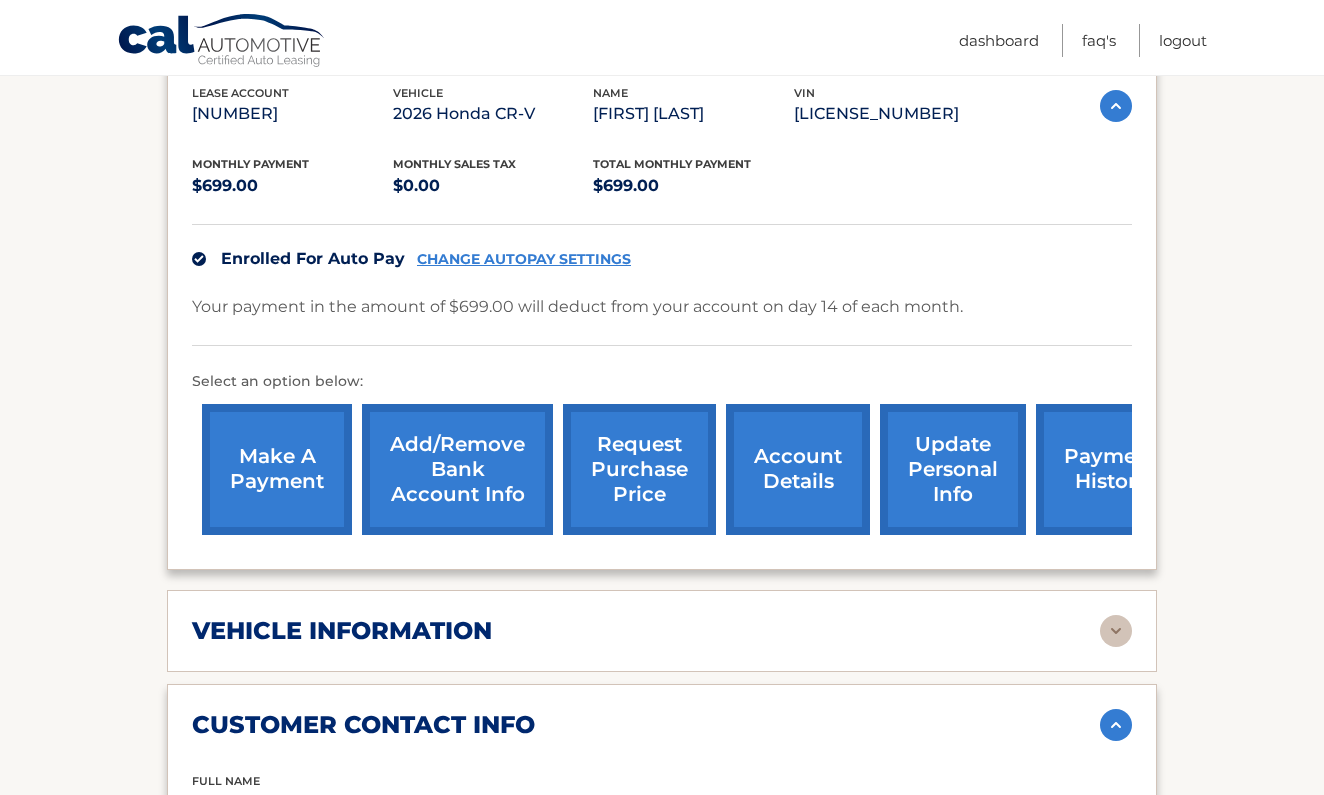 scroll, scrollTop: 384, scrollLeft: 0, axis: vertical 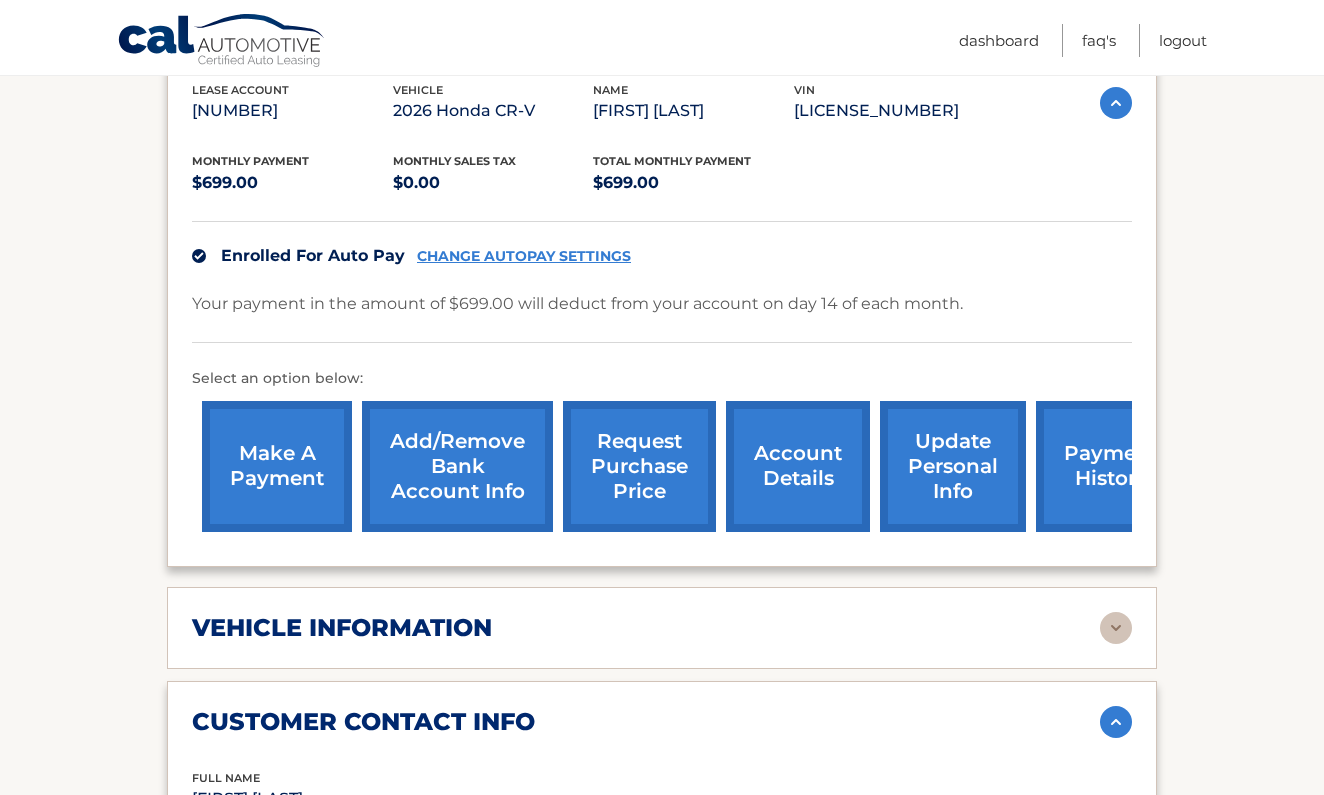 click on "payment history" at bounding box center [1111, 466] 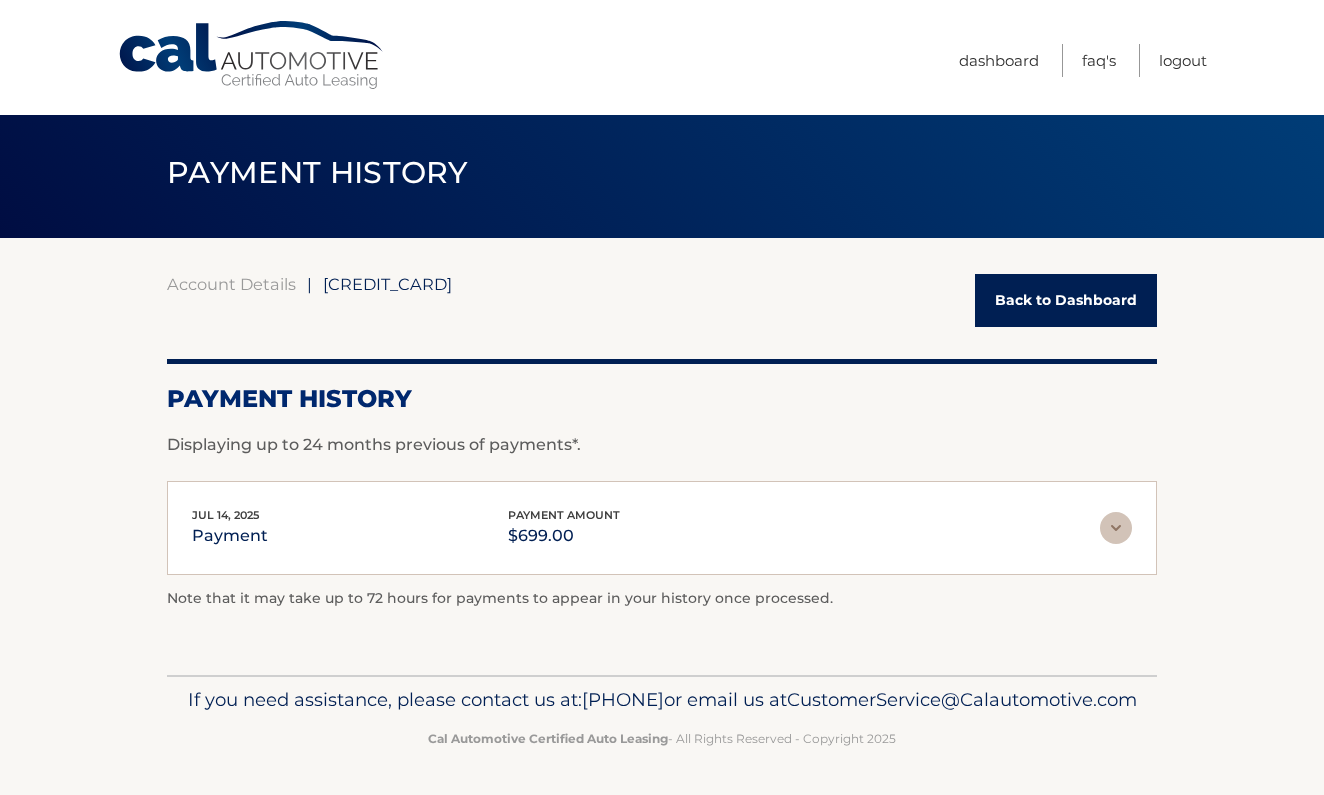 scroll, scrollTop: 35, scrollLeft: 0, axis: vertical 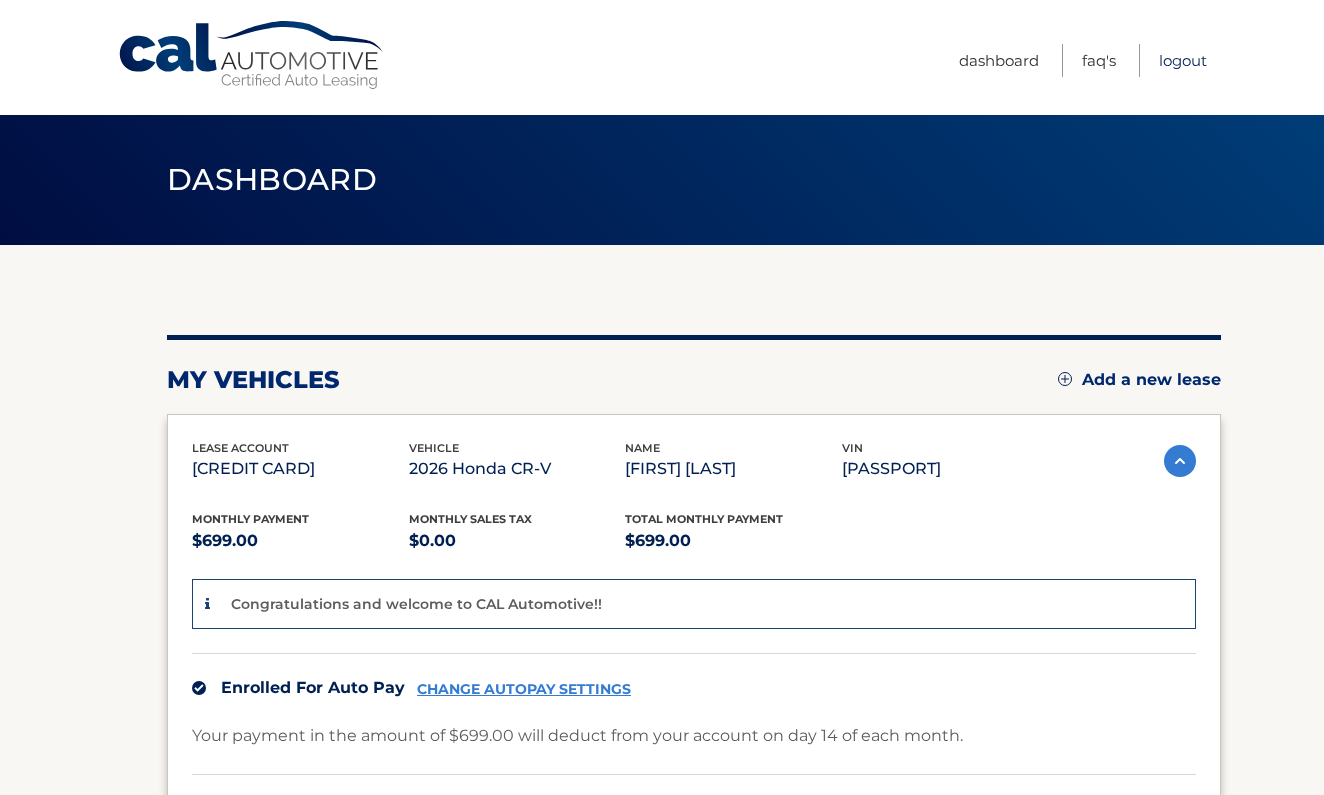 click on "Logout" at bounding box center (1183, 60) 